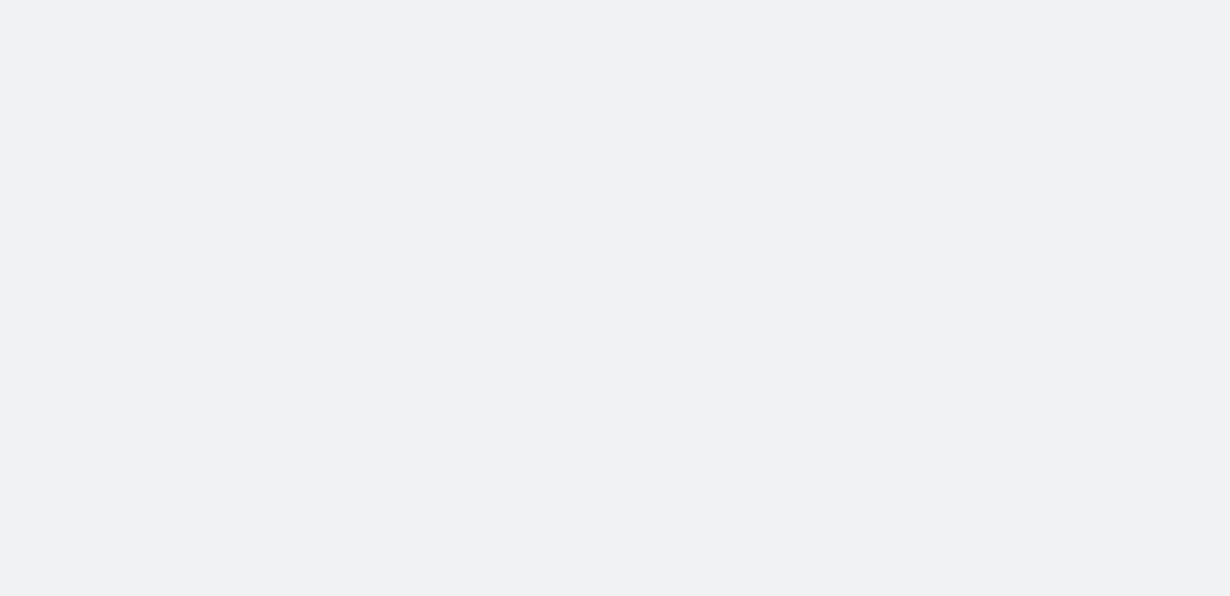 scroll, scrollTop: 0, scrollLeft: 0, axis: both 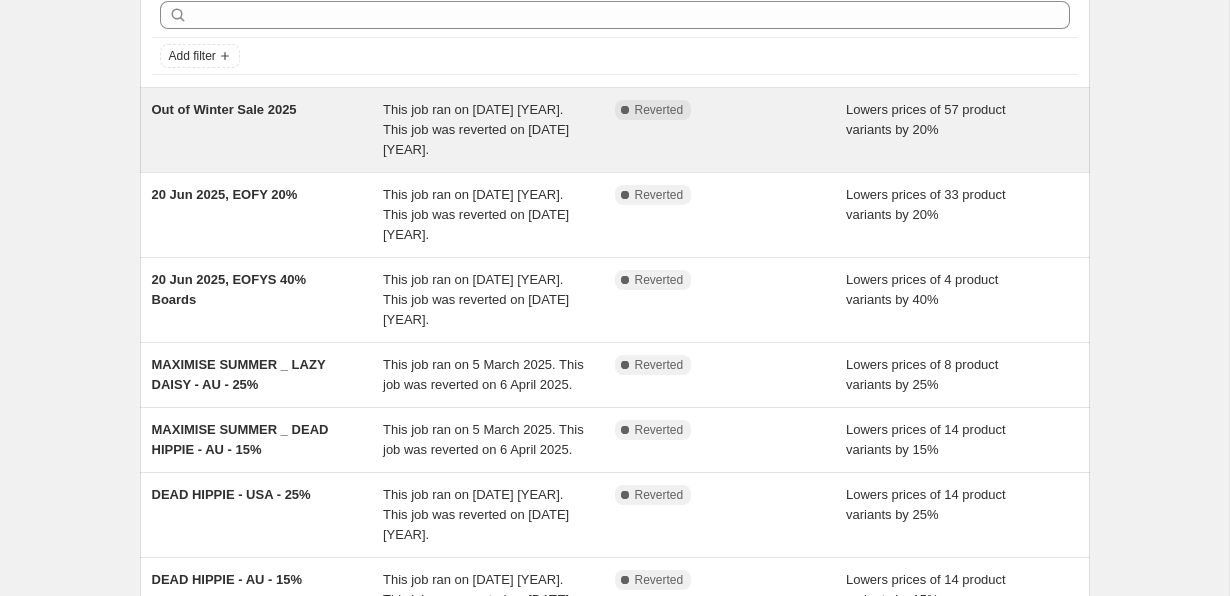 click on "Out of Winter Sale 2025" at bounding box center (268, 130) 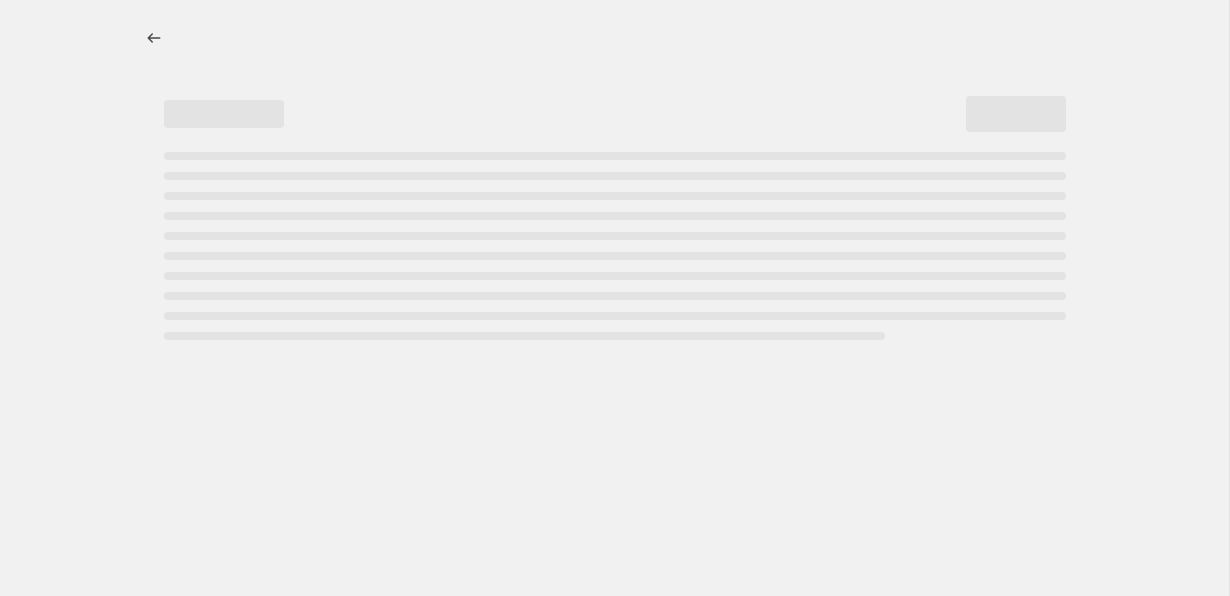 scroll, scrollTop: 0, scrollLeft: 0, axis: both 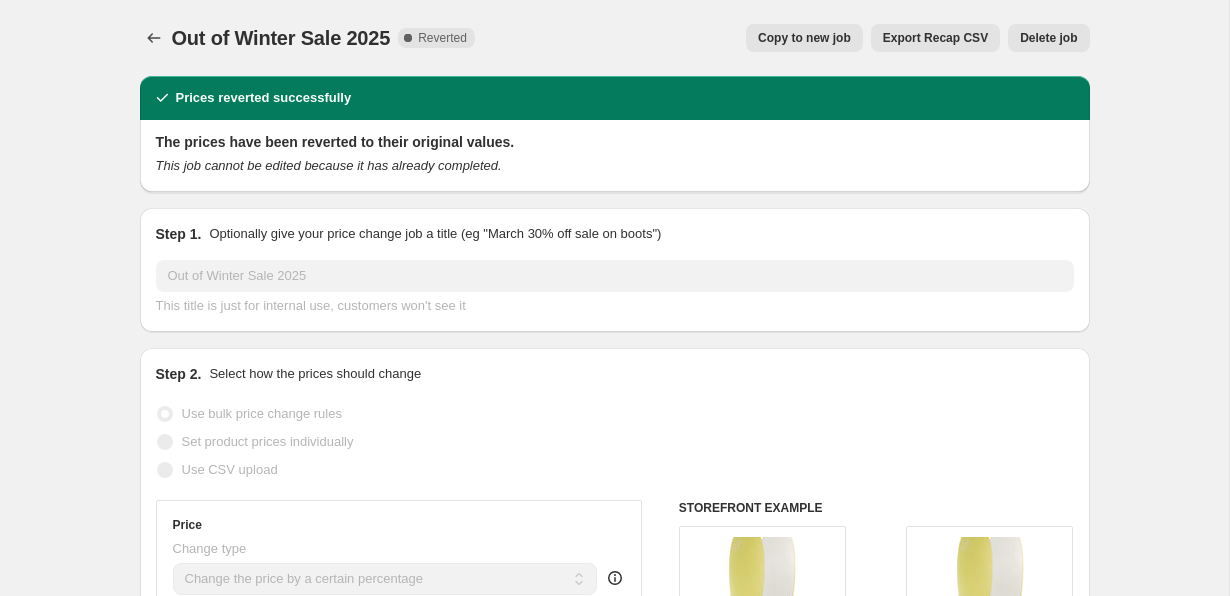 click on "Copy to new job" at bounding box center (804, 38) 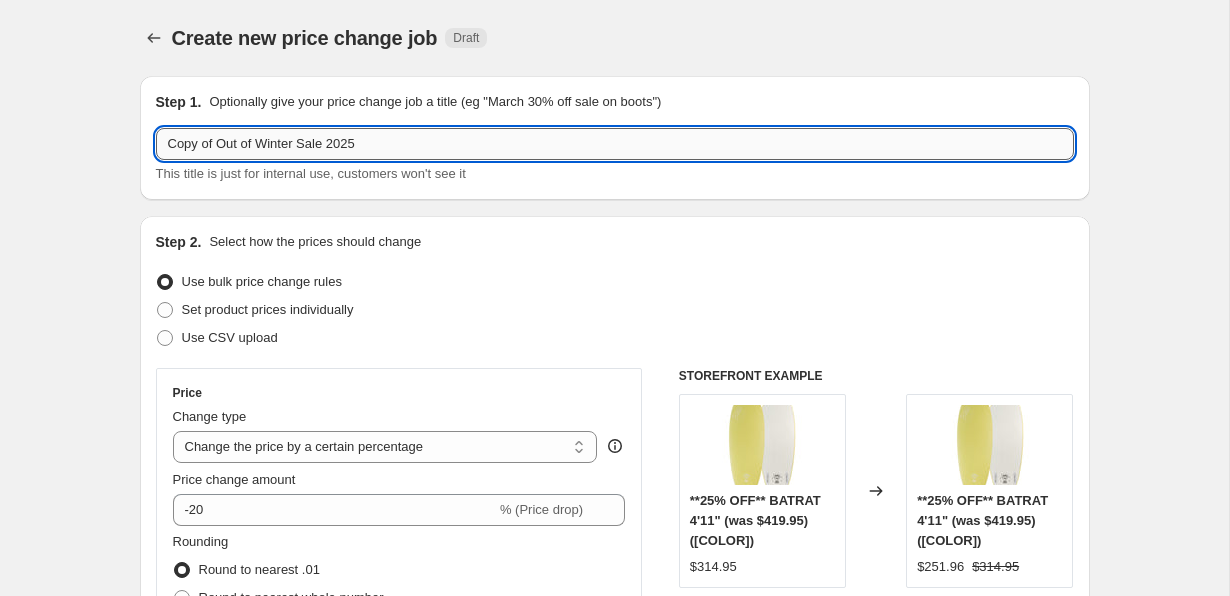 click on "Copy of Out of Winter Sale 2025" at bounding box center (615, 144) 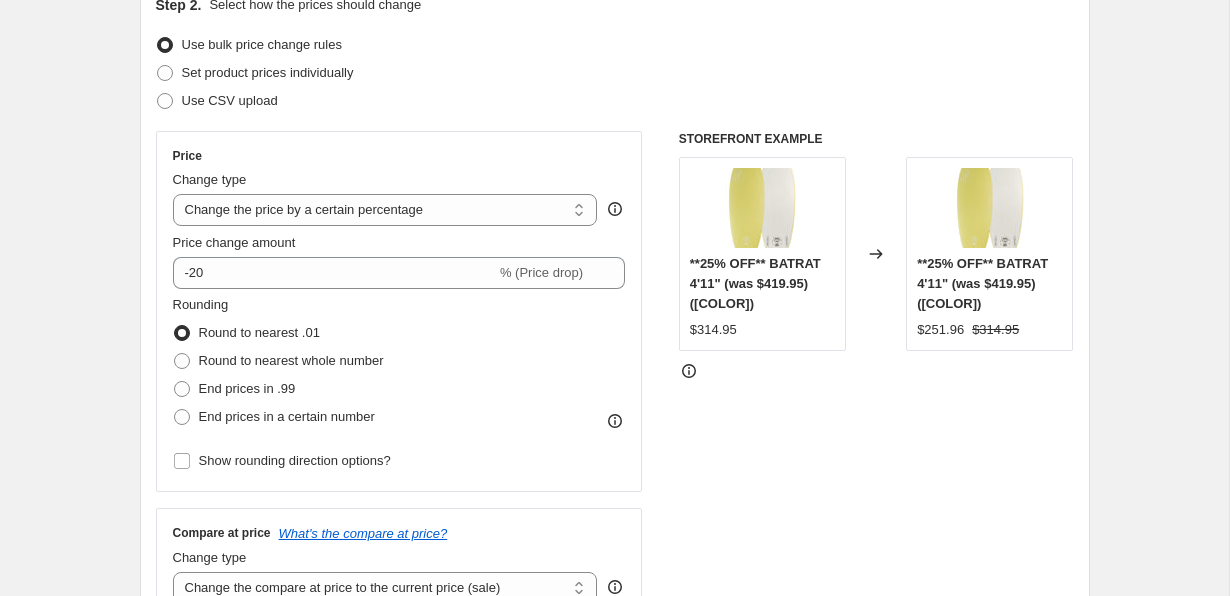 scroll, scrollTop: 281, scrollLeft: 0, axis: vertical 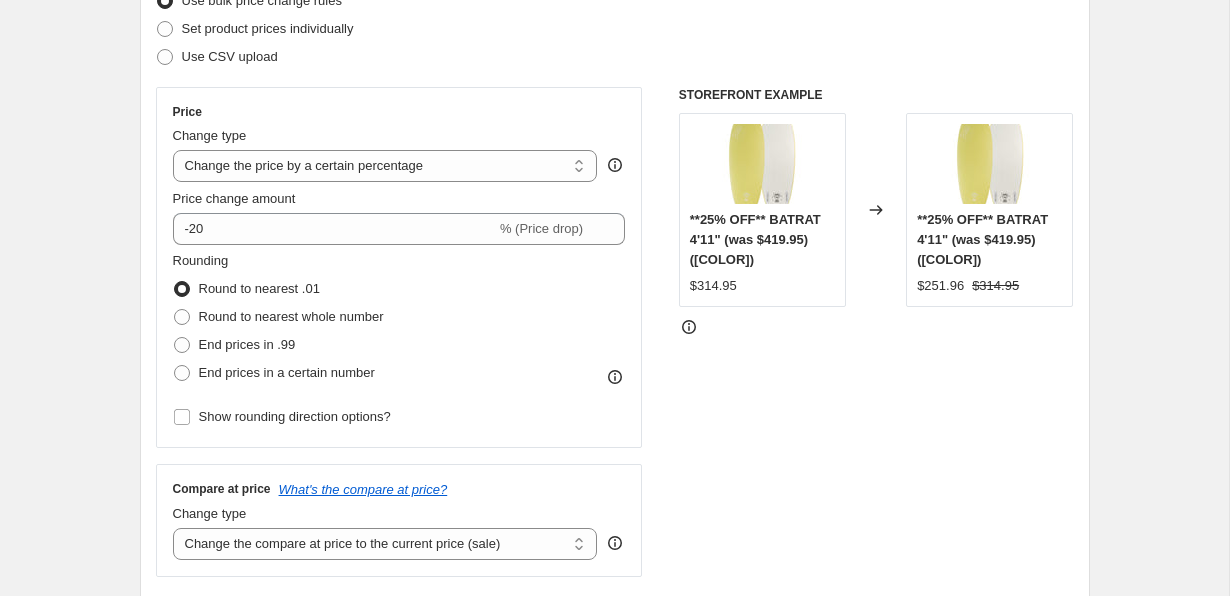 type on "Spring Sale 2025" 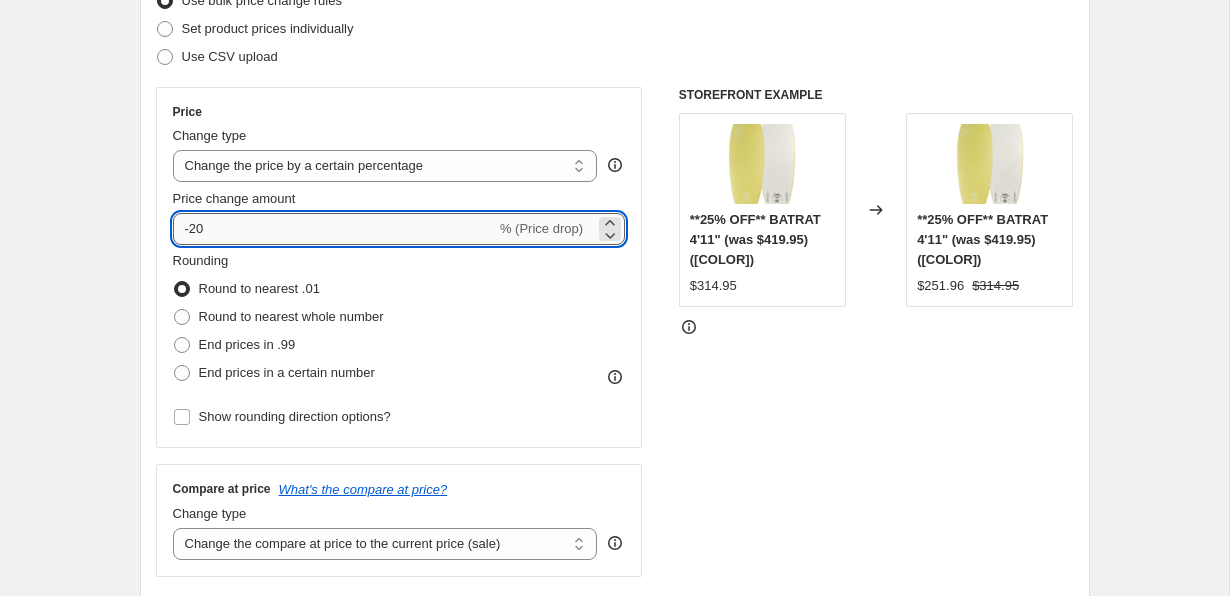 click on "-20" at bounding box center (334, 229) 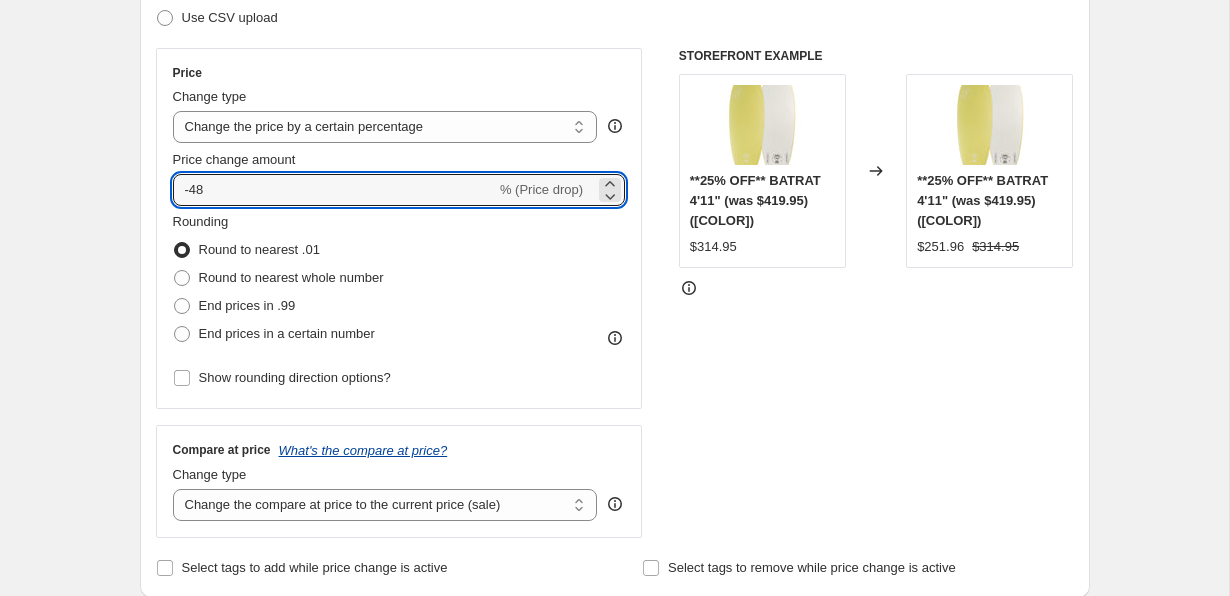 scroll, scrollTop: 214, scrollLeft: 0, axis: vertical 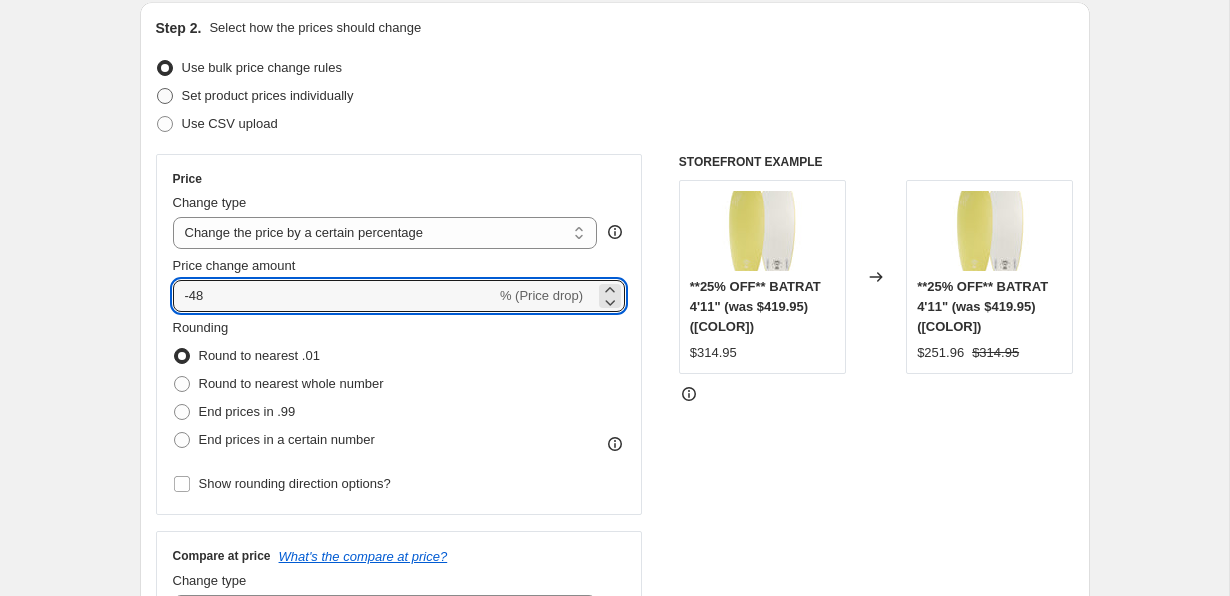 type on "-48" 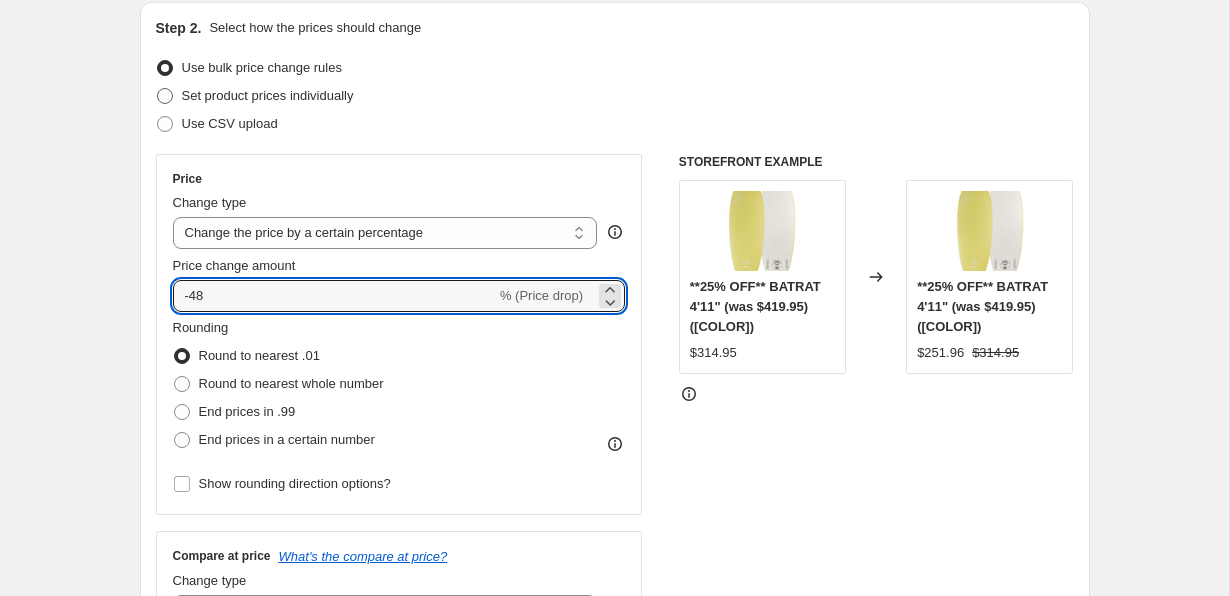 radio on "true" 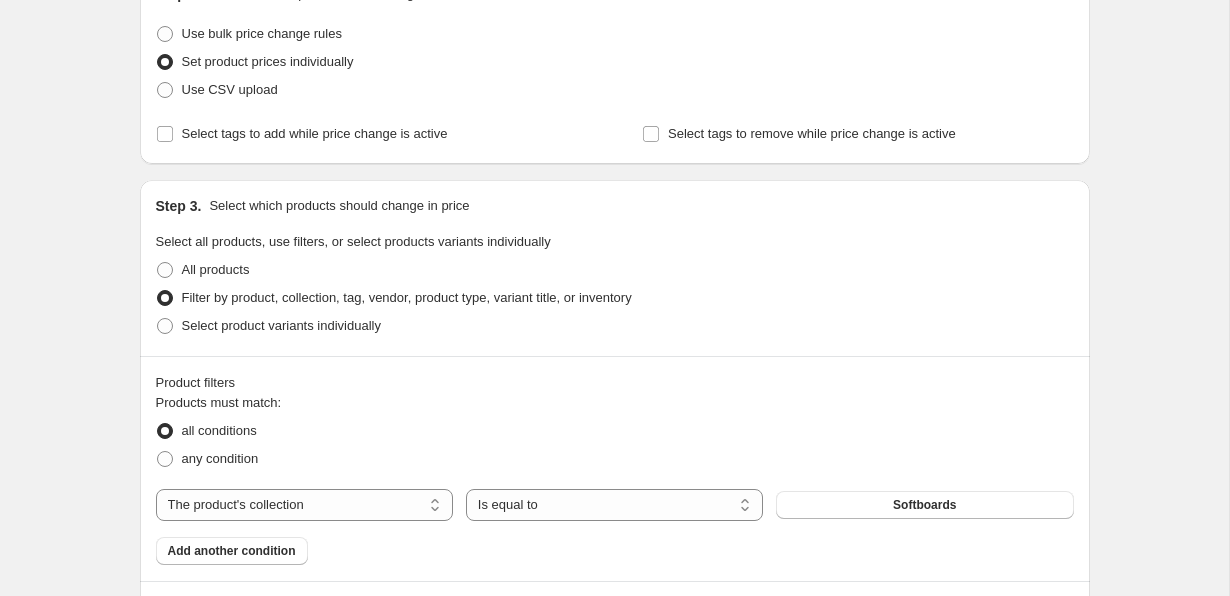 scroll, scrollTop: 254, scrollLeft: 0, axis: vertical 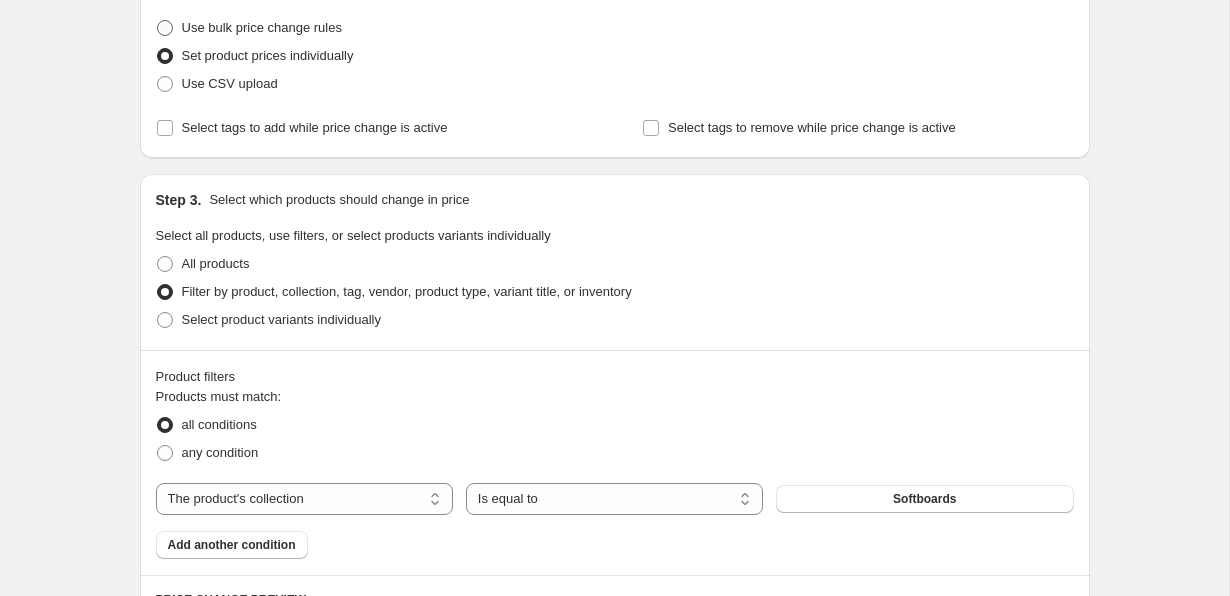 click on "Use bulk price change rules" at bounding box center [262, 28] 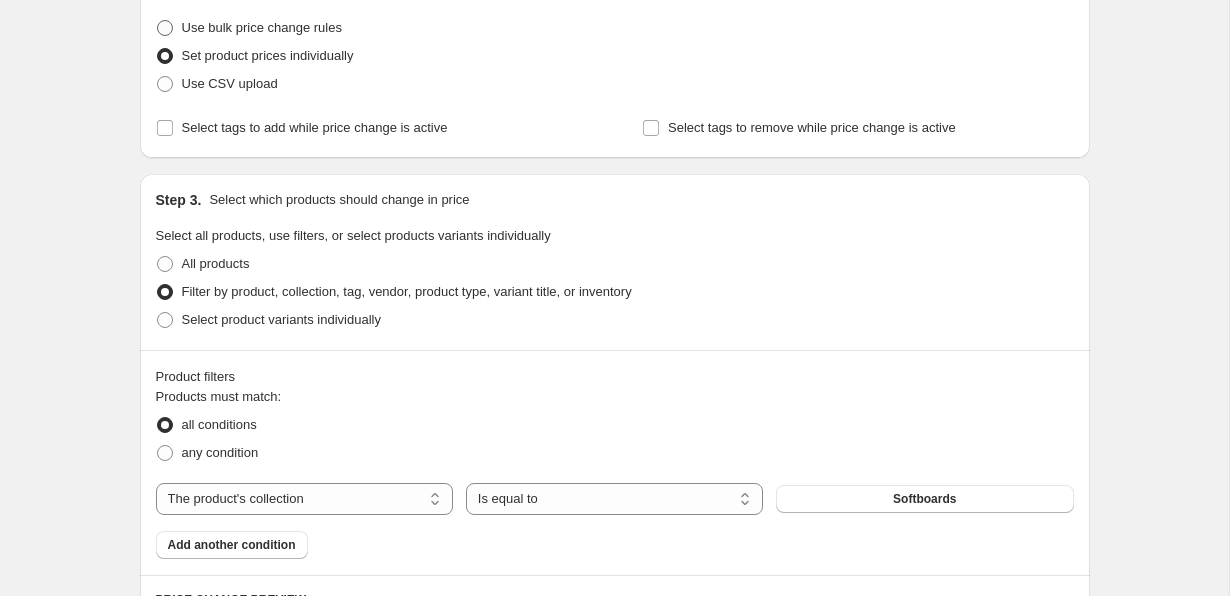 radio on "true" 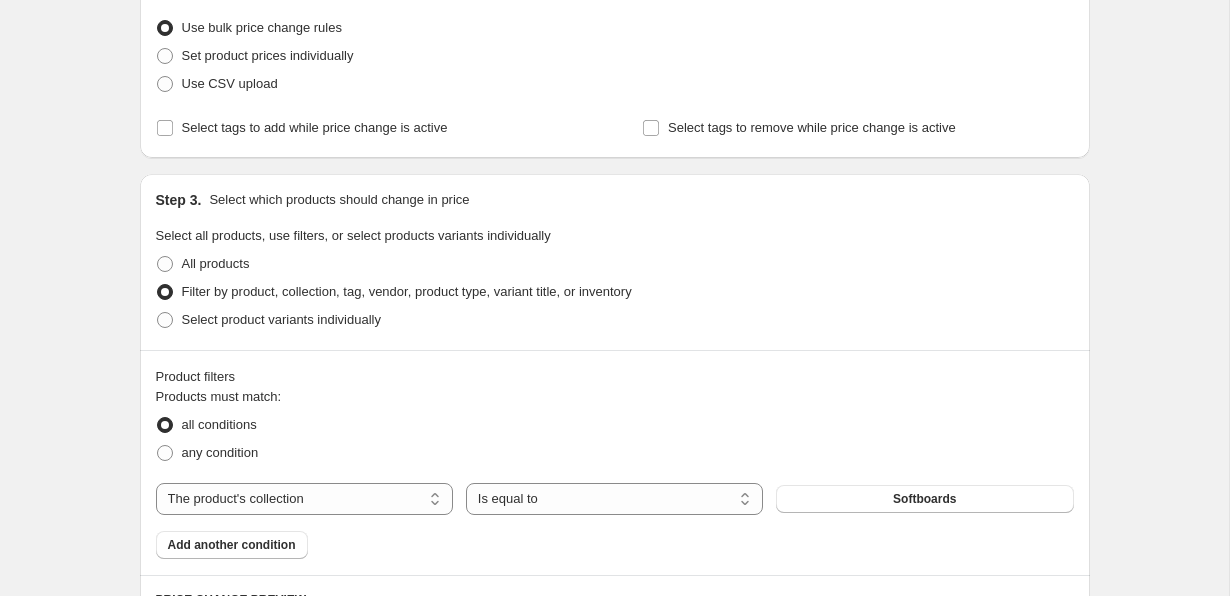 select on "percentage" 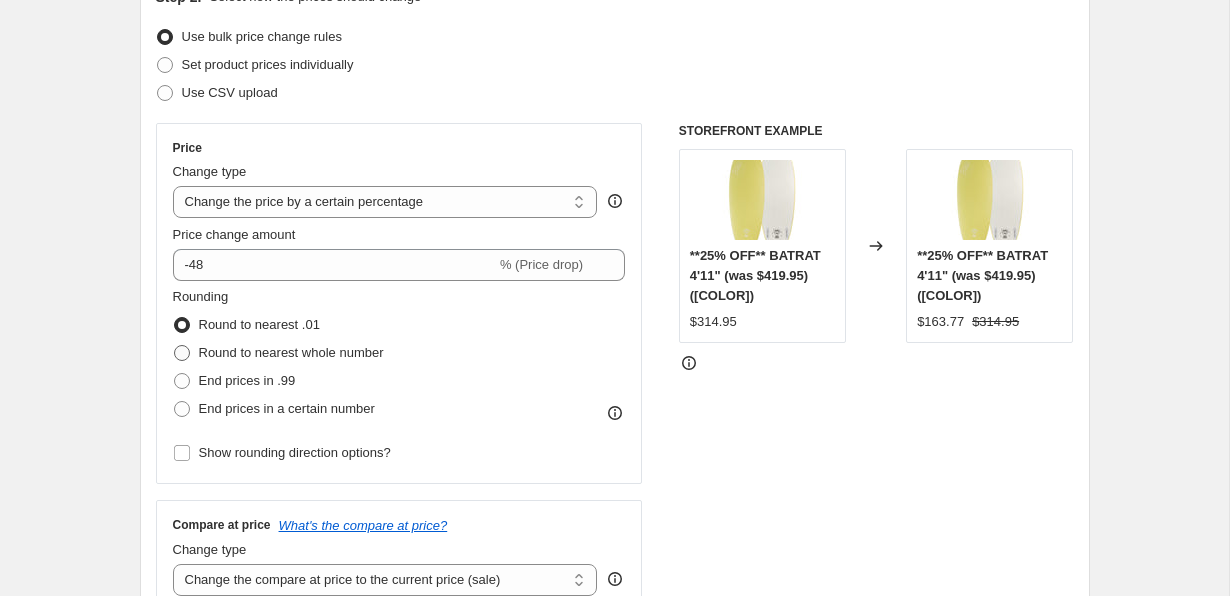 scroll, scrollTop: 233, scrollLeft: 0, axis: vertical 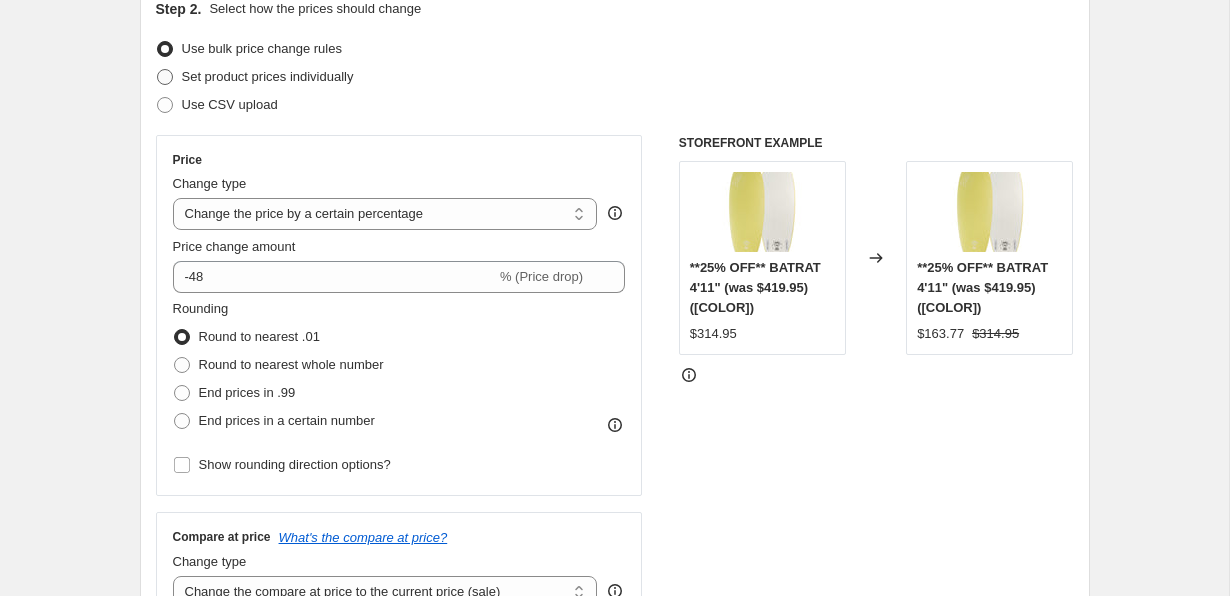 click on "Set product prices individually" at bounding box center (268, 76) 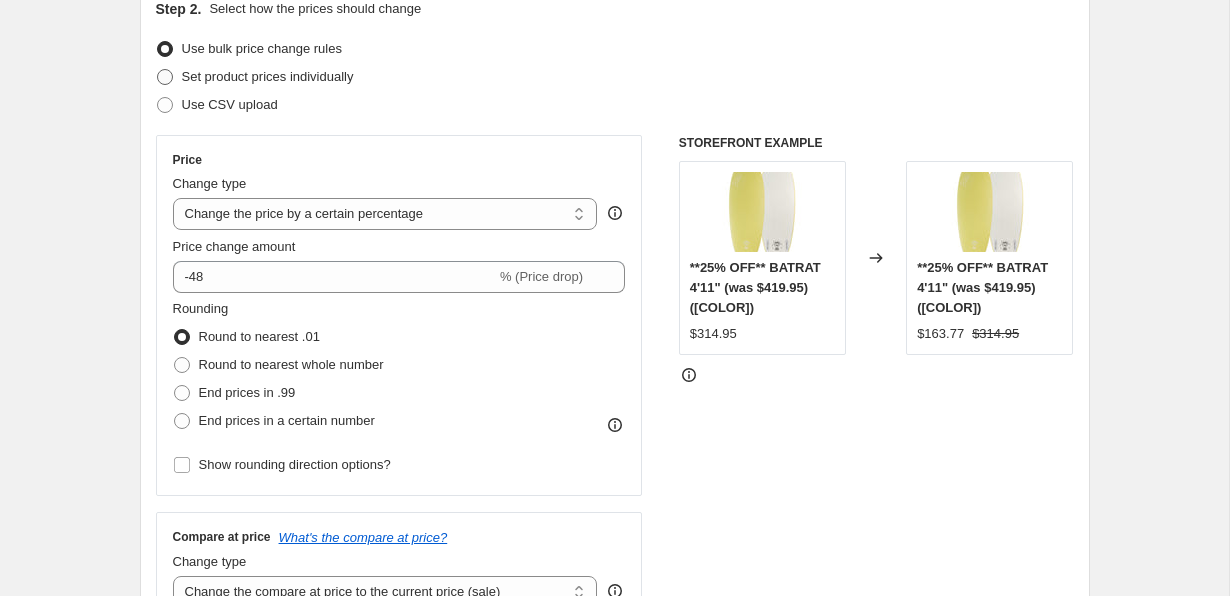 radio on "true" 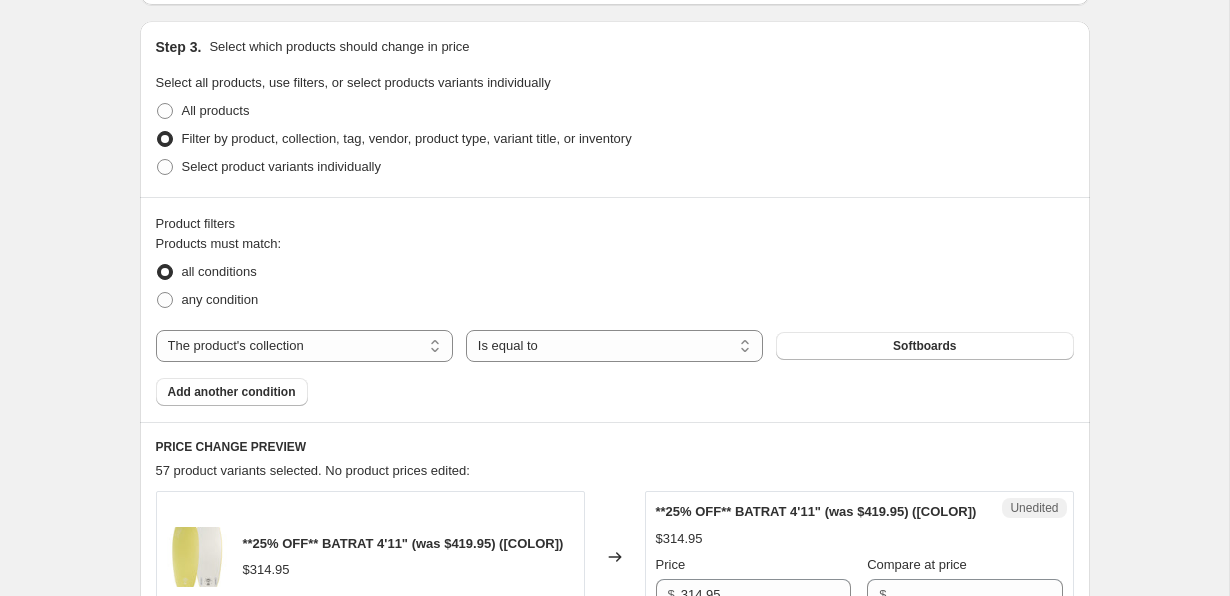scroll, scrollTop: 414, scrollLeft: 0, axis: vertical 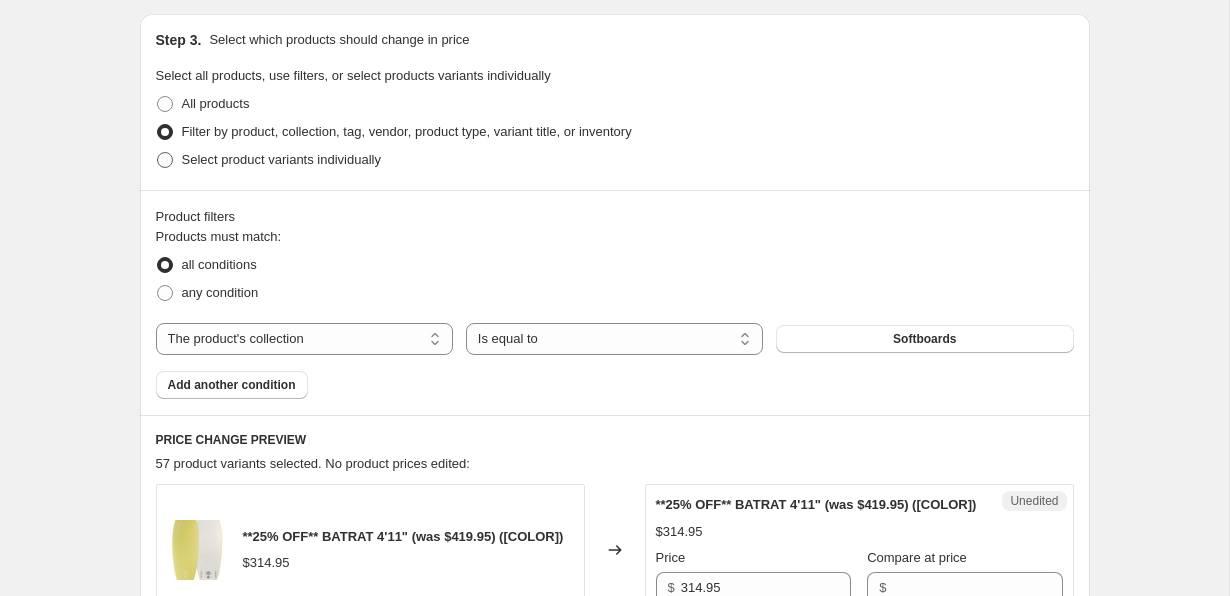 click on "Select product variants individually" at bounding box center (281, 159) 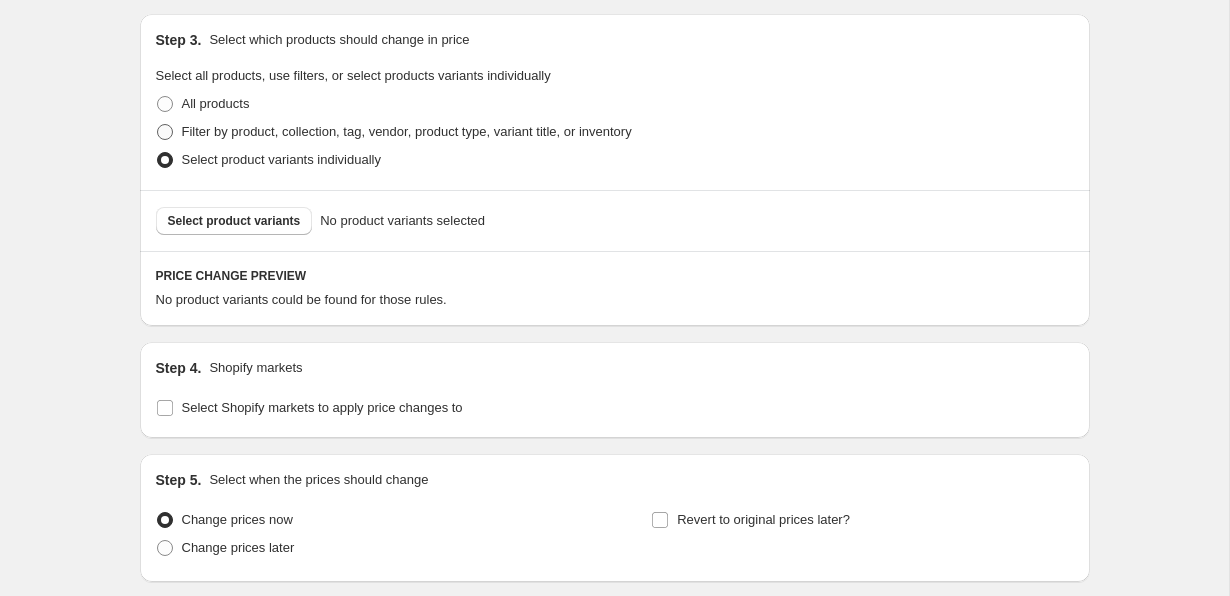 click on "Filter by product, collection, tag, vendor, product type, variant title, or inventory" at bounding box center (407, 132) 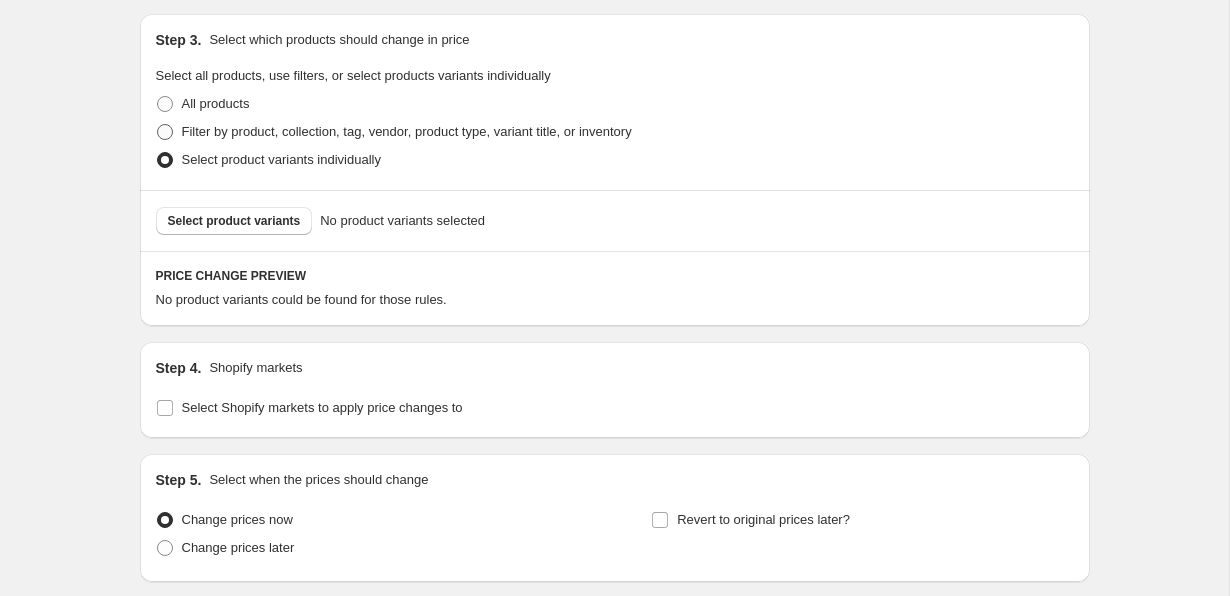 radio on "true" 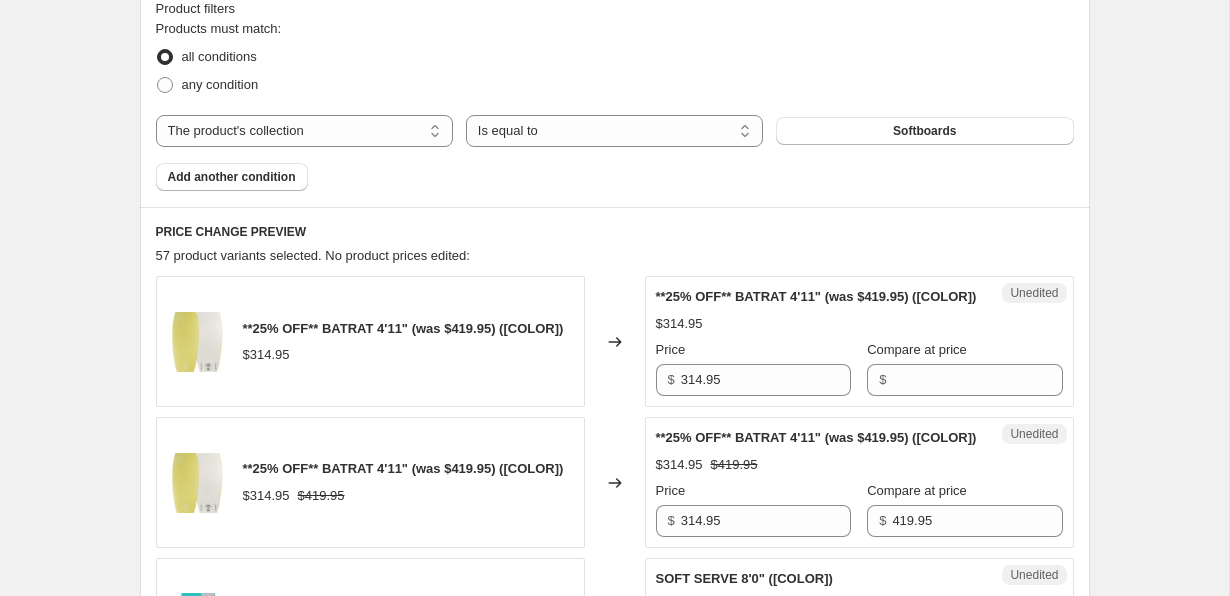scroll, scrollTop: 618, scrollLeft: 0, axis: vertical 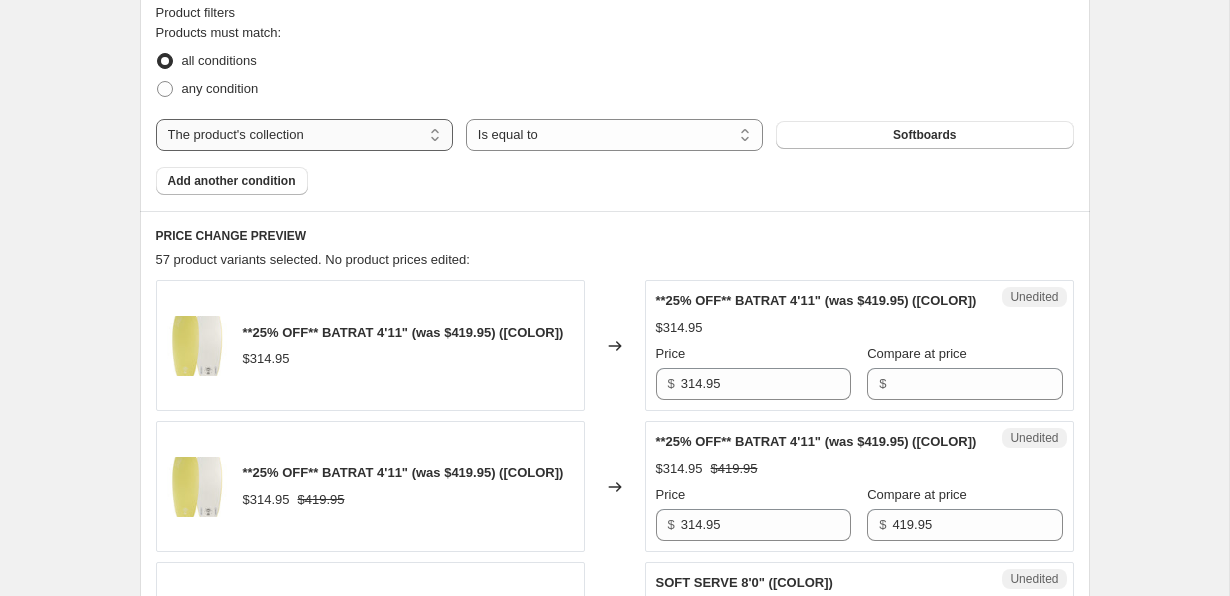 click on "The product The product's collection The product's tag The product's vendor The product's type The product's status The variant's title Inventory quantity" at bounding box center (304, 135) 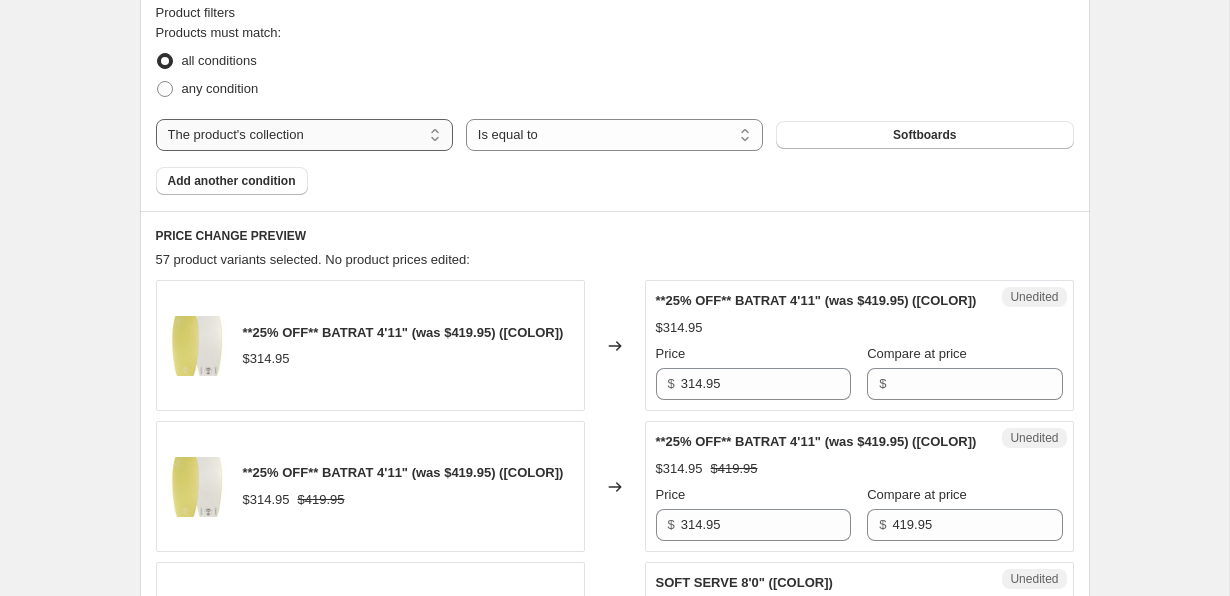 select on "title" 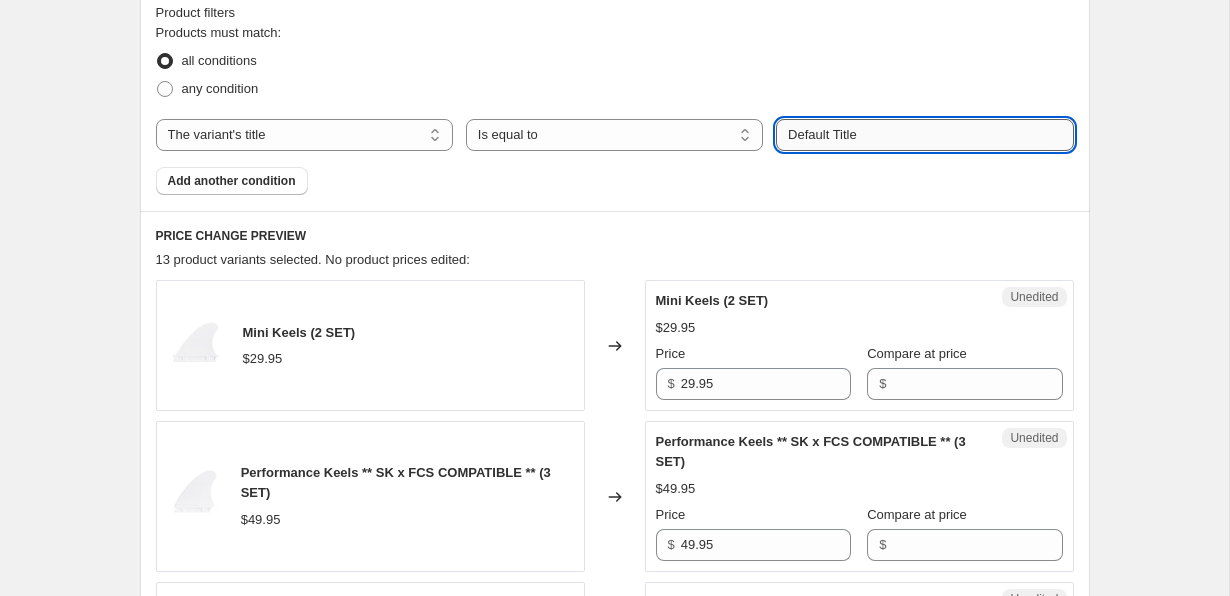 click on "Default Title" at bounding box center (924, 135) 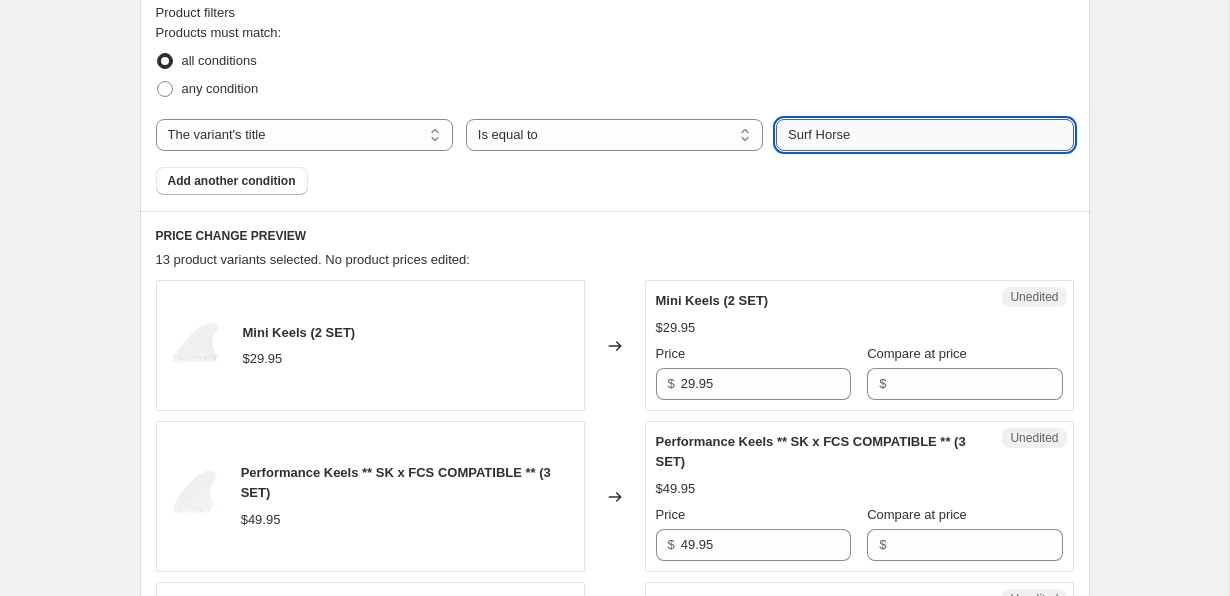 type on "Surf Horse" 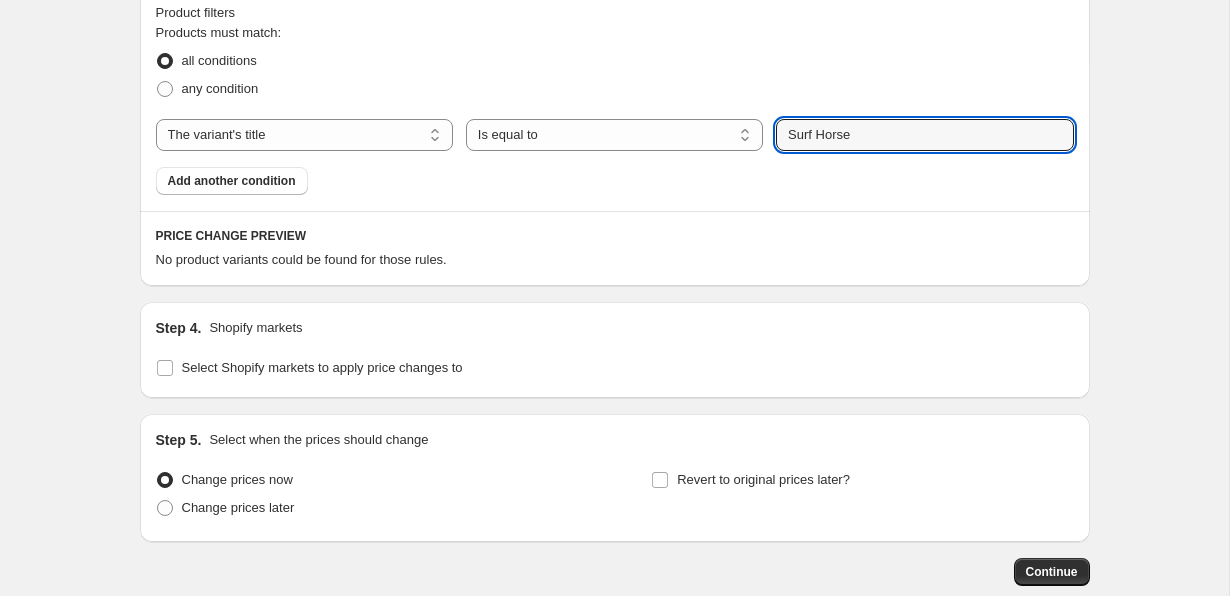 click on "Products must match: all conditions any condition The product The product's collection The product's tag The product's vendor The product's type The product's status The variant's title Inventory quantity The variant's title Is equal to Is not equal to Contains Is equal to Submit Surf Horse Add another condition" at bounding box center [615, 109] 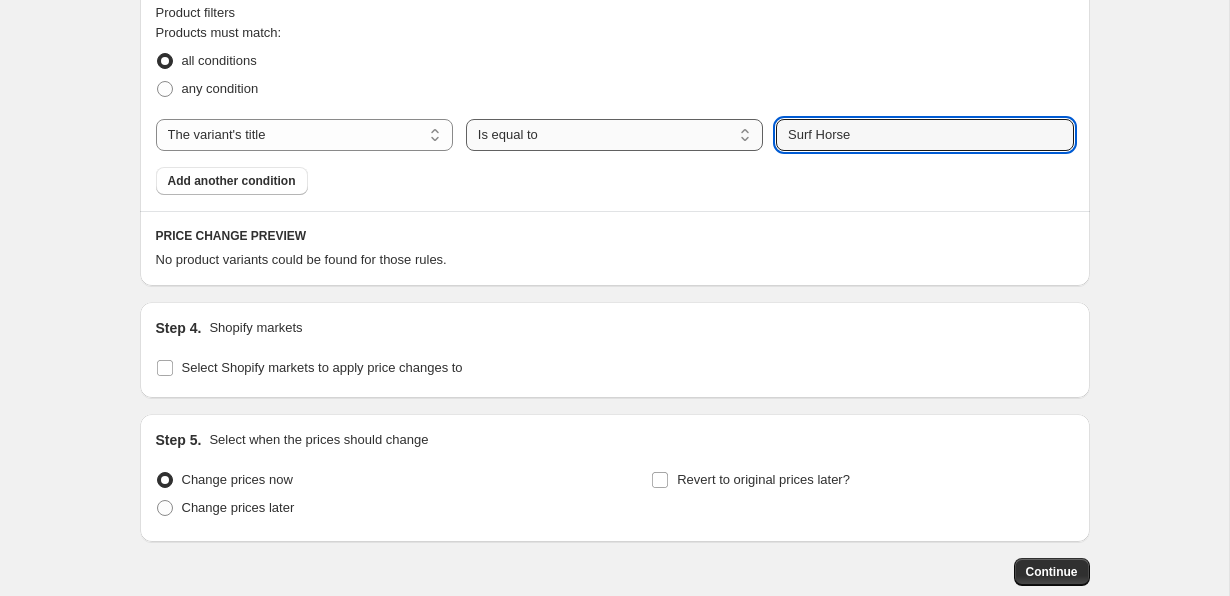 click on "Is equal to Is not equal to Contains" at bounding box center (614, 135) 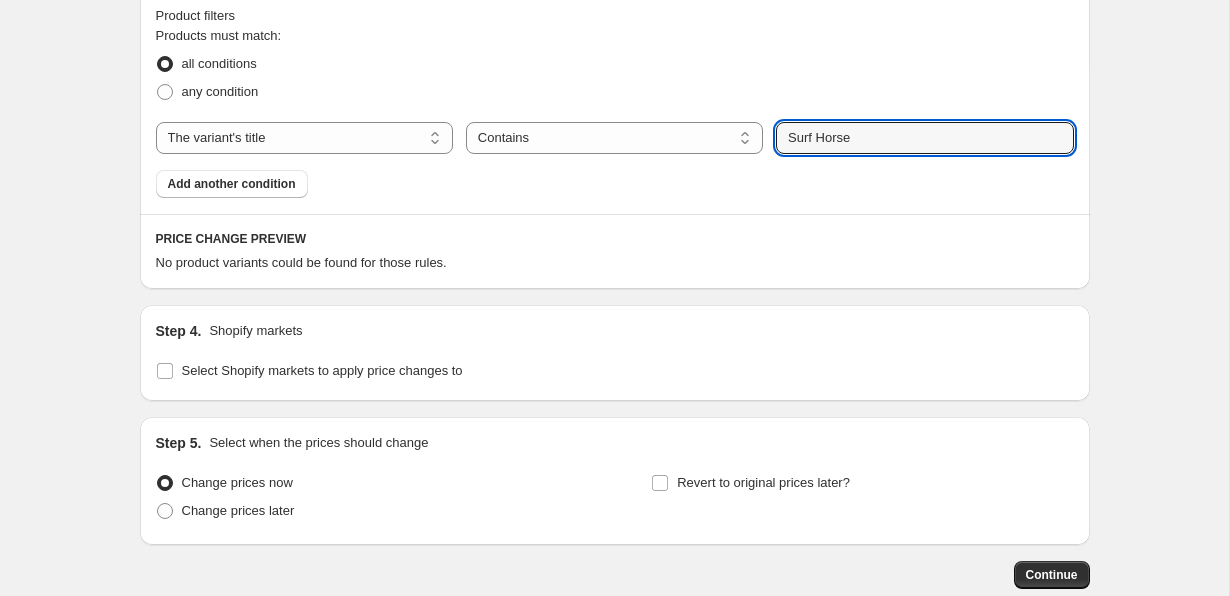 scroll, scrollTop: 612, scrollLeft: 0, axis: vertical 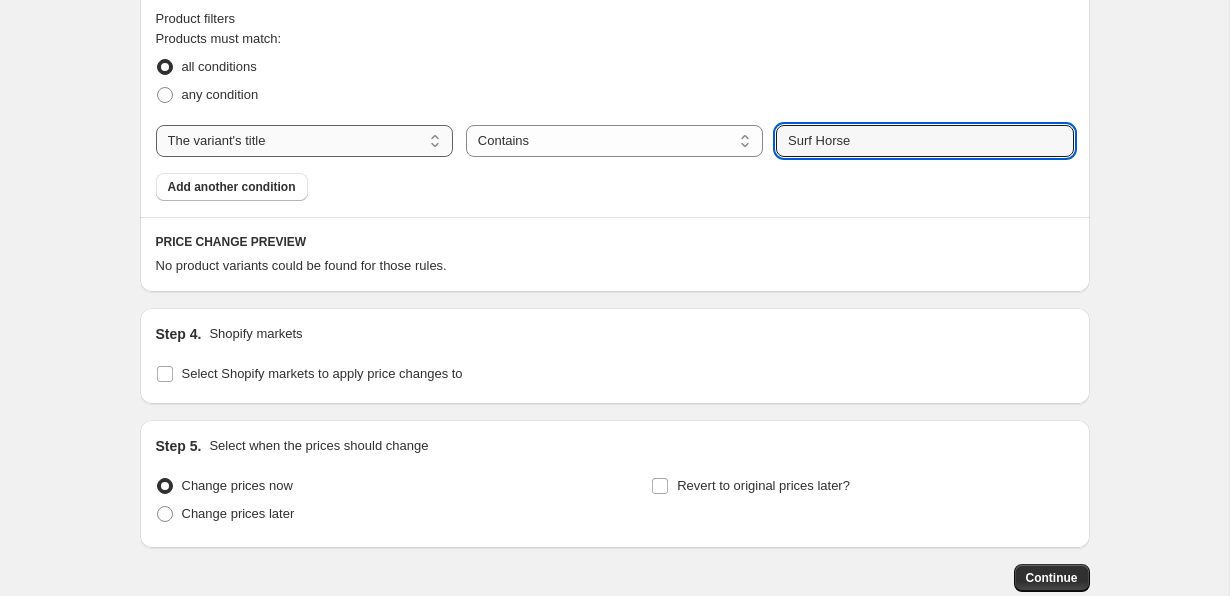 click on "The product The product's collection The product's tag The product's vendor The product's type The product's status The variant's title Inventory quantity" at bounding box center (304, 141) 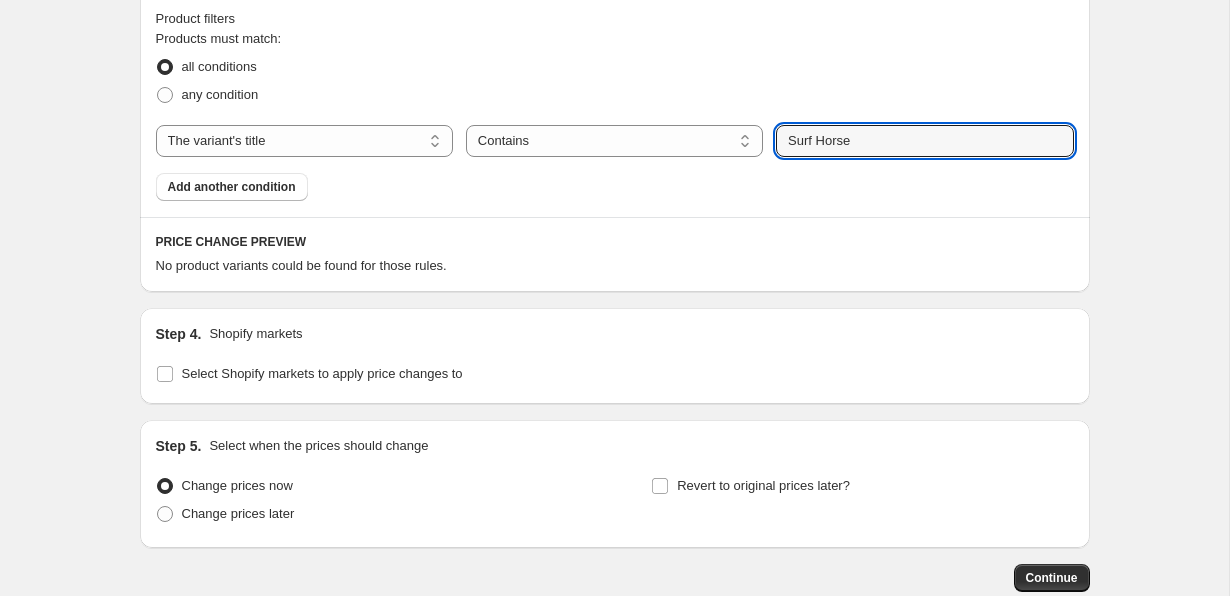 select on "equal" 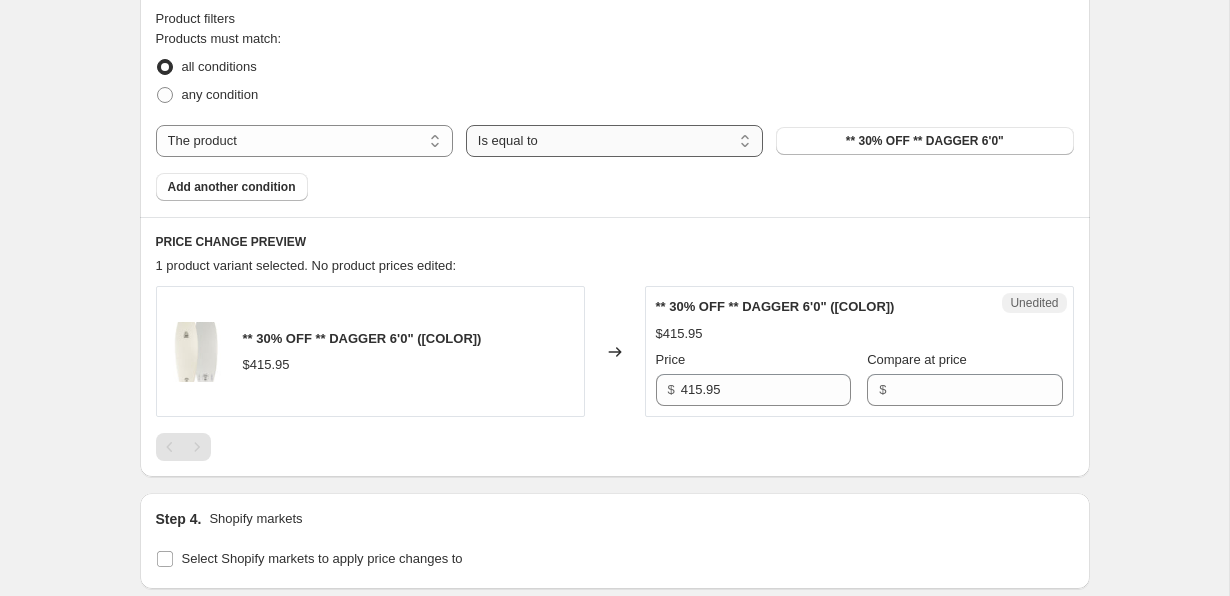click on "Is equal to Is not equal to" at bounding box center [614, 141] 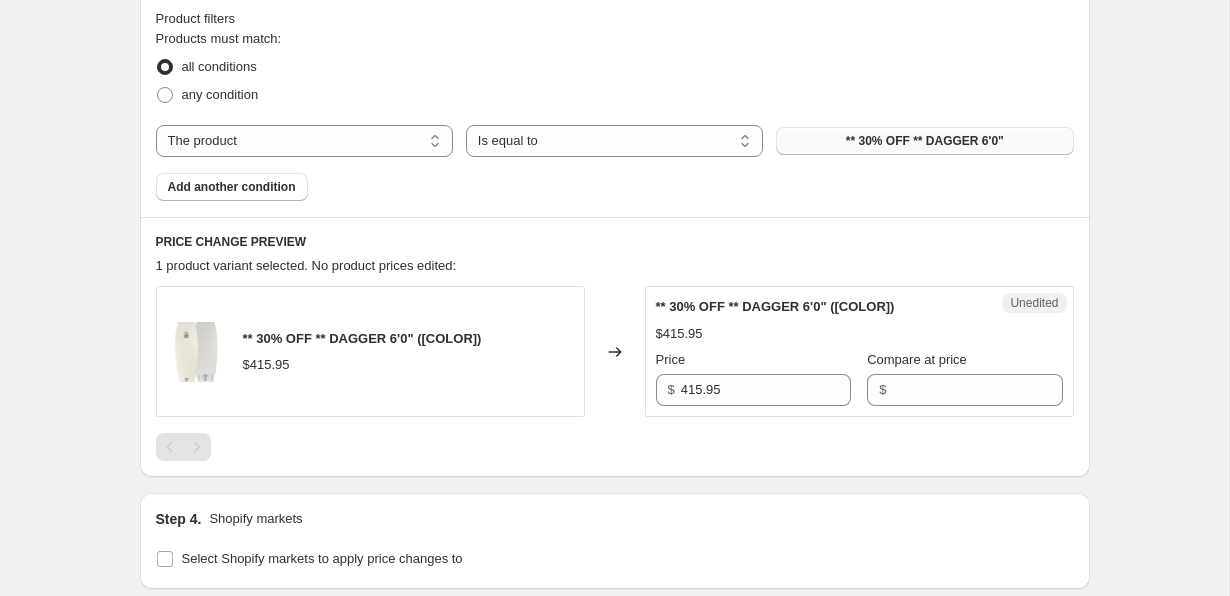 click on "** 30% OFF ** DAGGER 6'0"" at bounding box center (924, 141) 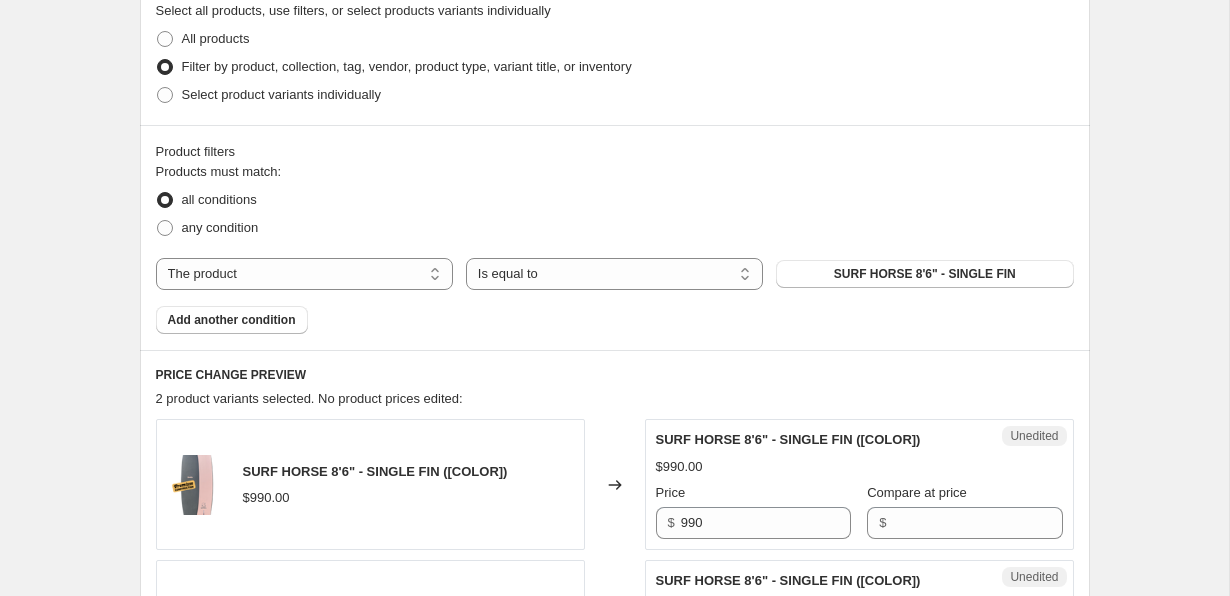 scroll, scrollTop: 481, scrollLeft: 0, axis: vertical 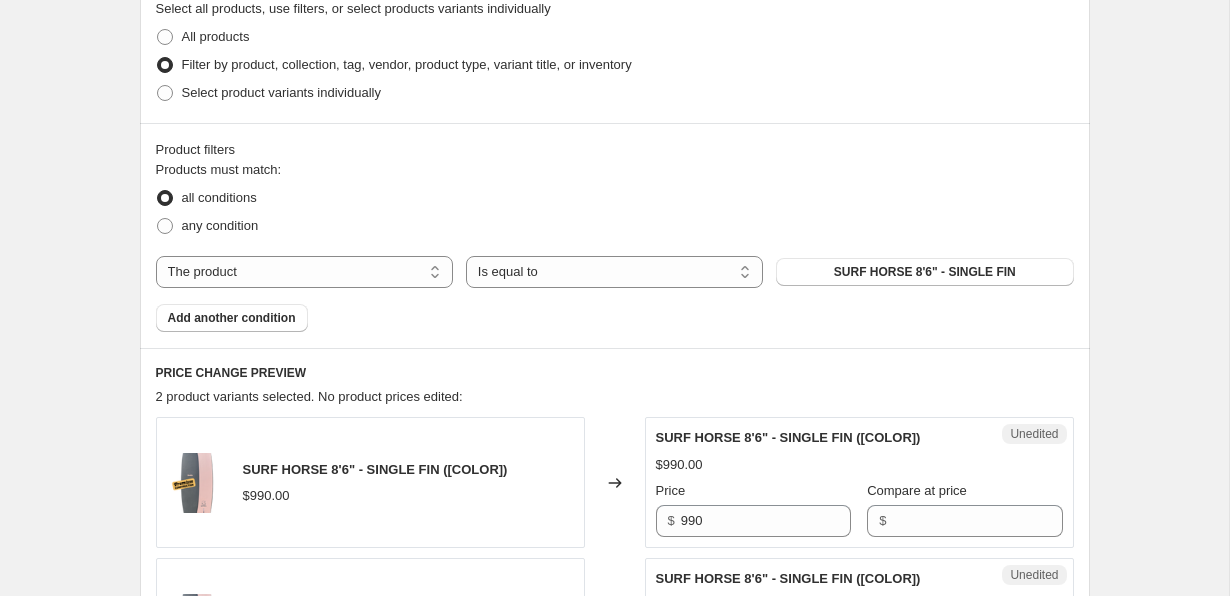 drag, startPoint x: 291, startPoint y: 316, endPoint x: 374, endPoint y: 221, distance: 126.1507 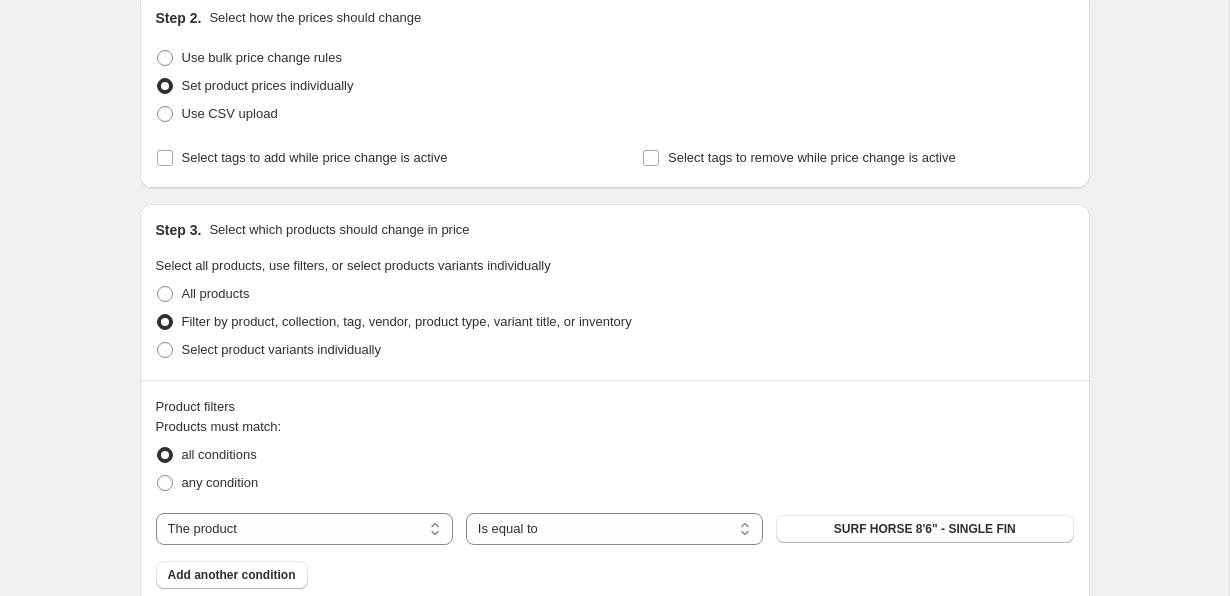 scroll, scrollTop: 217, scrollLeft: 0, axis: vertical 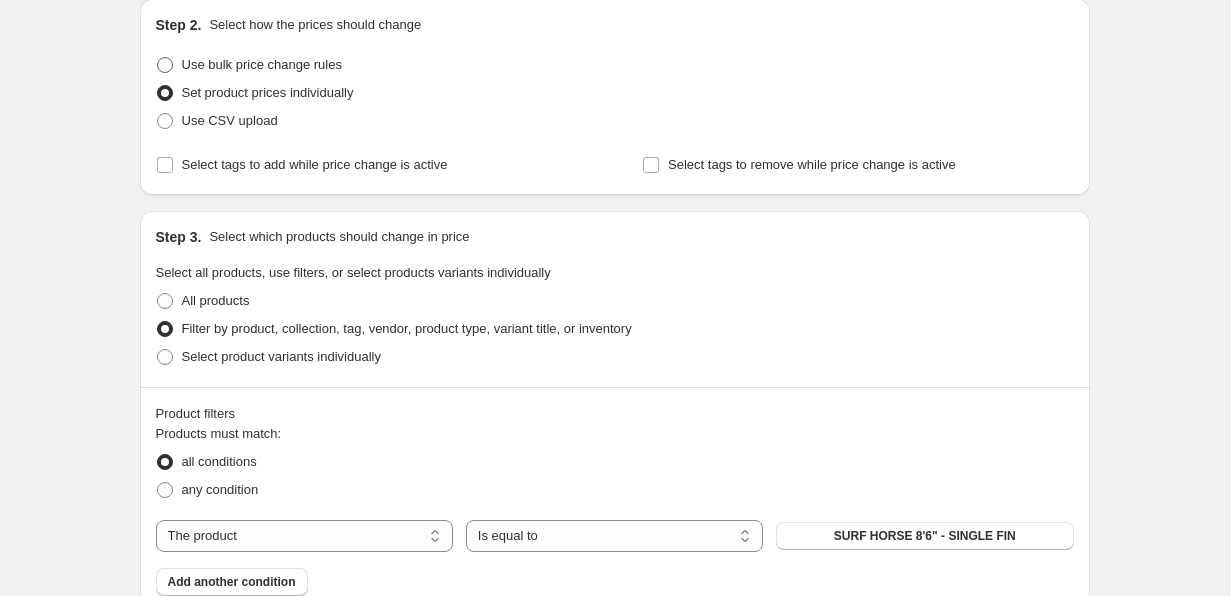 click on "Use bulk price change rules" at bounding box center (262, 64) 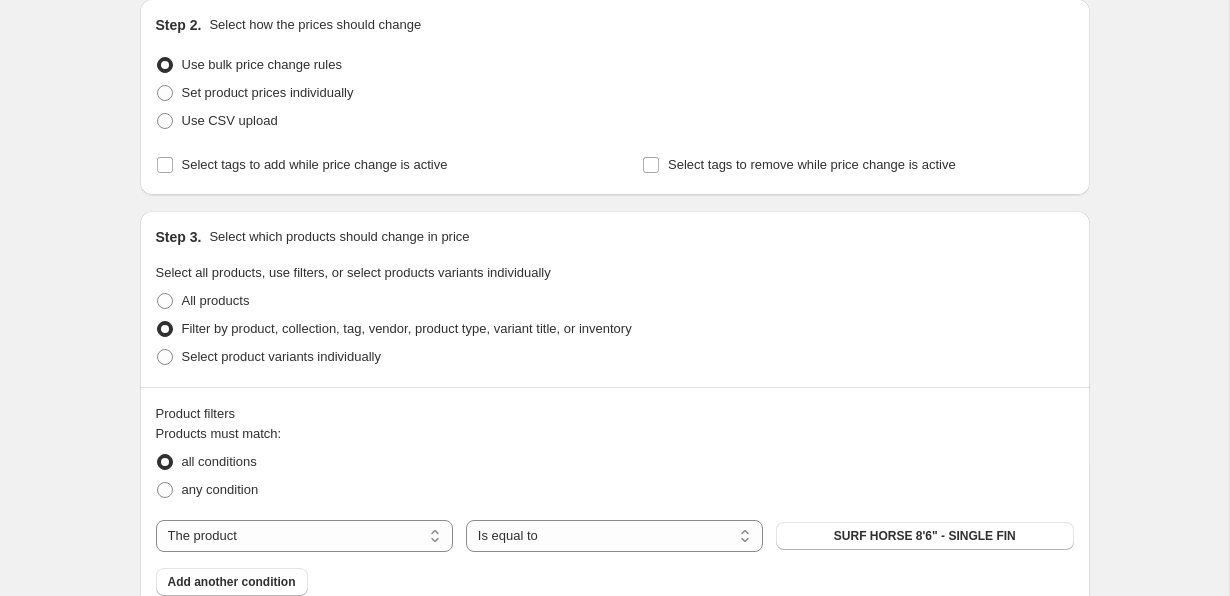 select on "percentage" 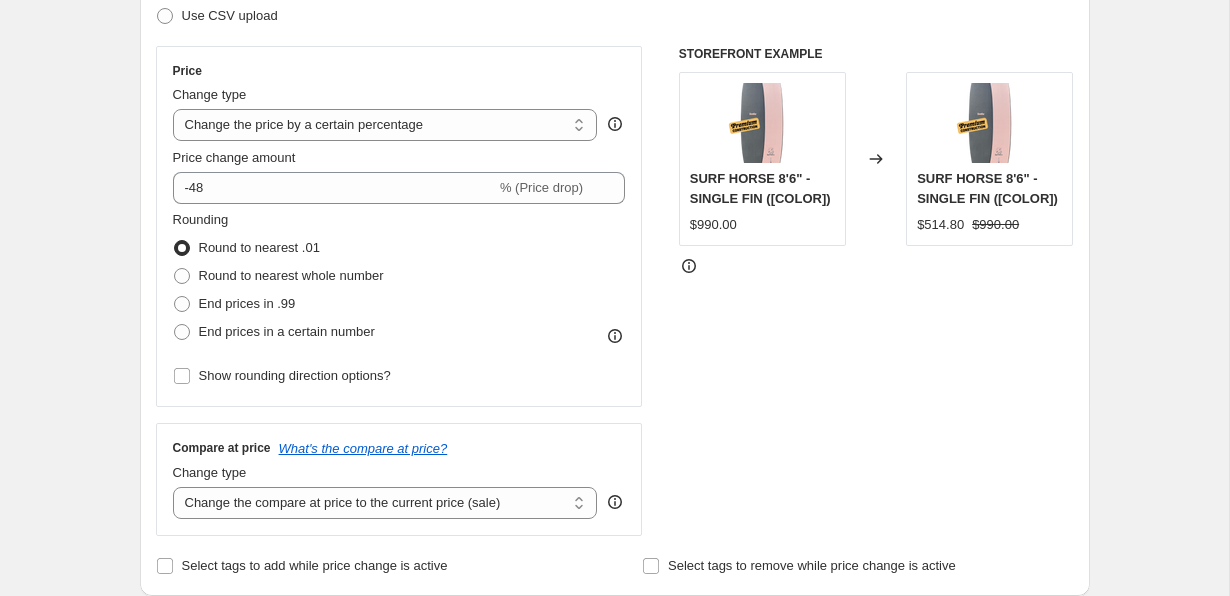 scroll, scrollTop: 341, scrollLeft: 0, axis: vertical 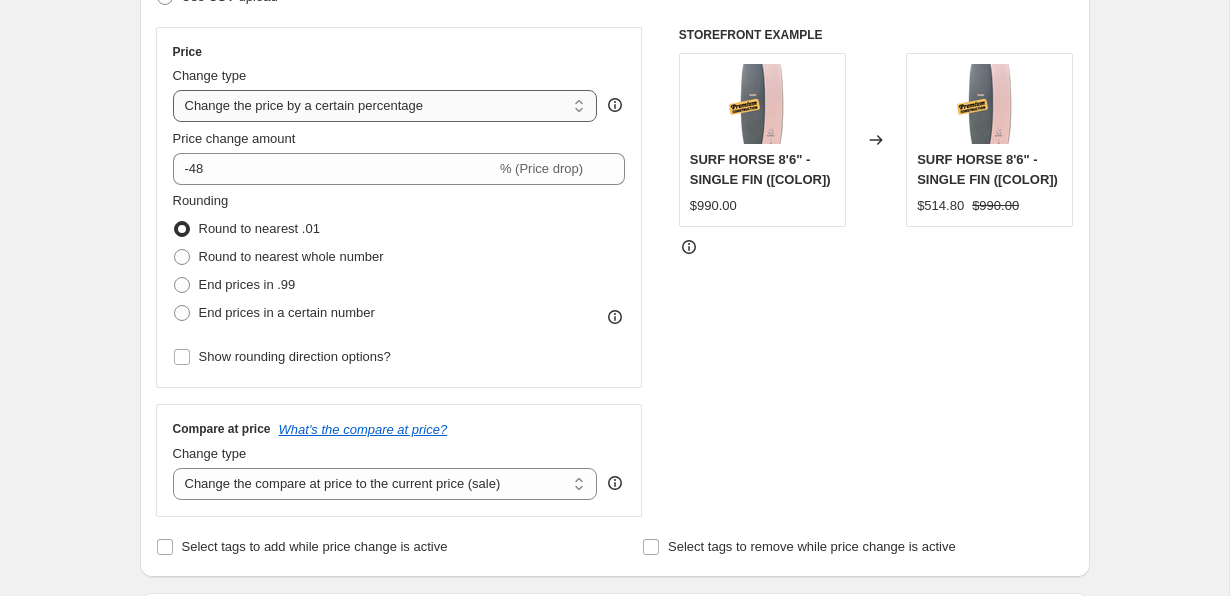 click on "Change the price to a certain amount Change the price by a certain amount Change the price by a certain percentage Change the price to the current compare at price (price before sale) Change the price by a certain amount relative to the compare at price Change the price by a certain percentage relative to the compare at price Don't change the price Change the price by a certain percentage relative to the cost per item Change price to certain cost margin" at bounding box center [385, 106] 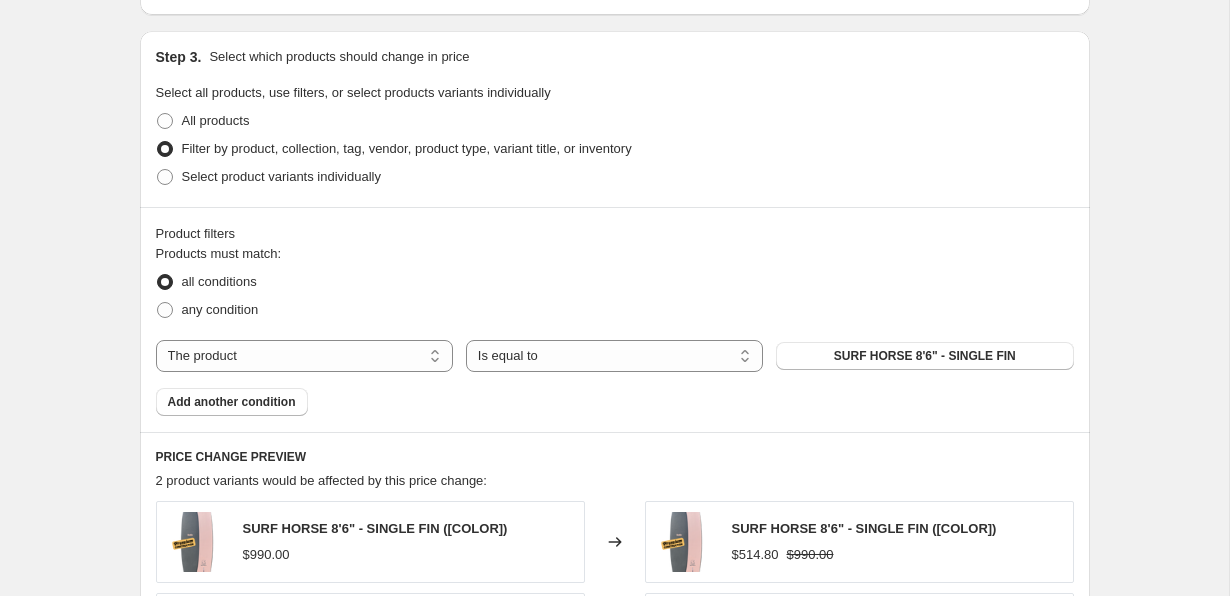 scroll, scrollTop: 905, scrollLeft: 0, axis: vertical 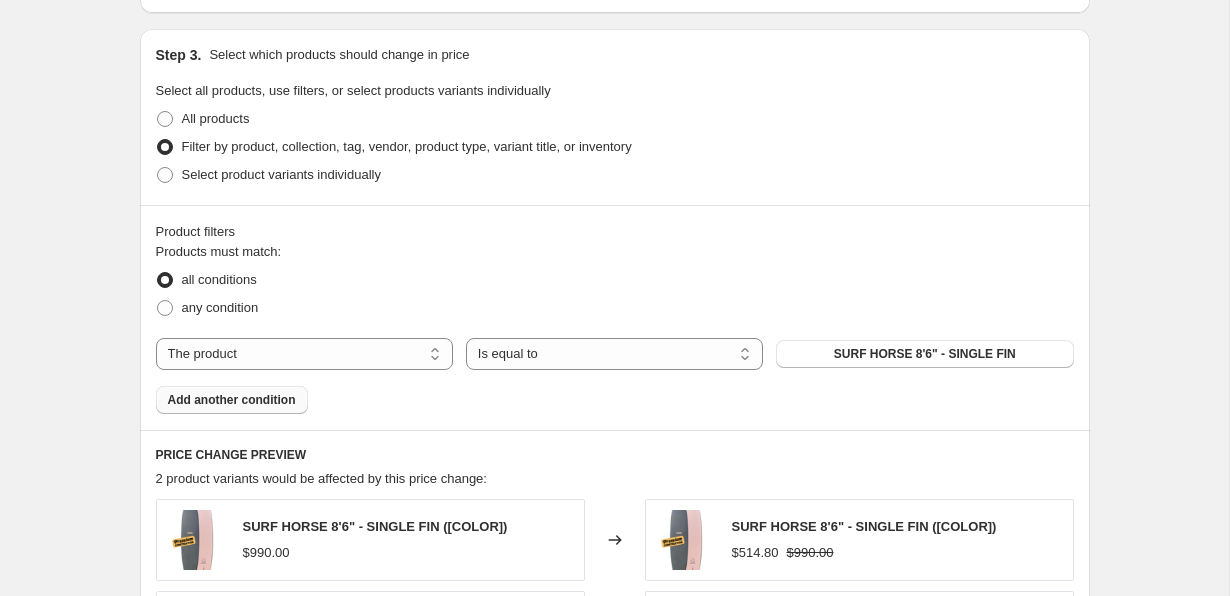 click on "Add another condition" at bounding box center (232, 400) 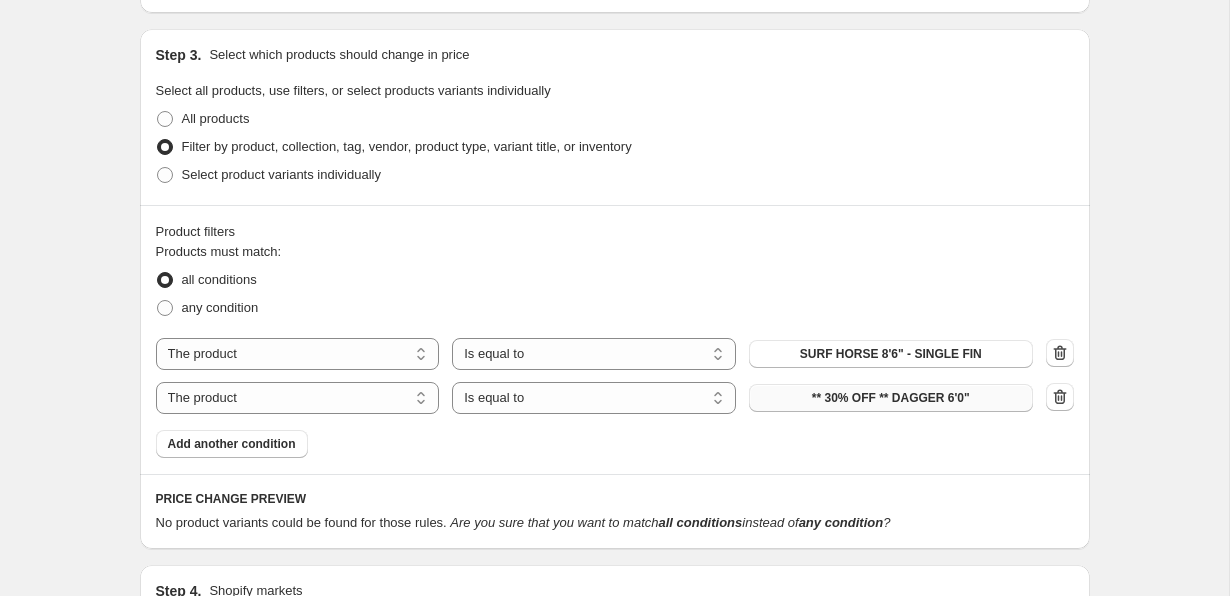 click on "** 30% OFF ** DAGGER 6'0"" at bounding box center (891, 398) 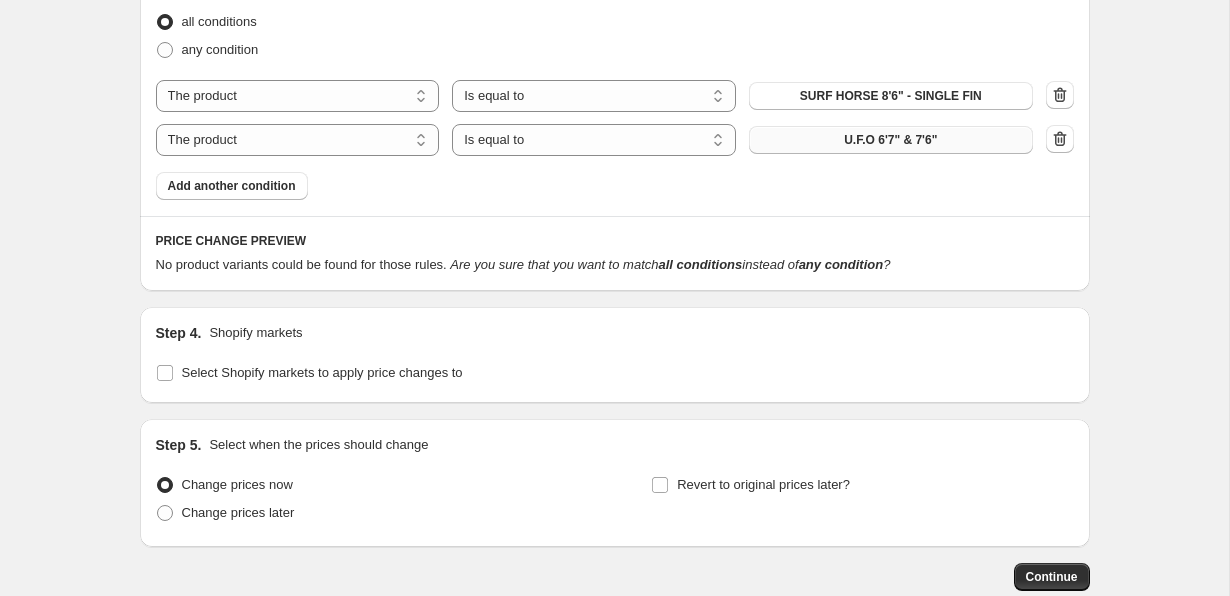 scroll, scrollTop: 1197, scrollLeft: 0, axis: vertical 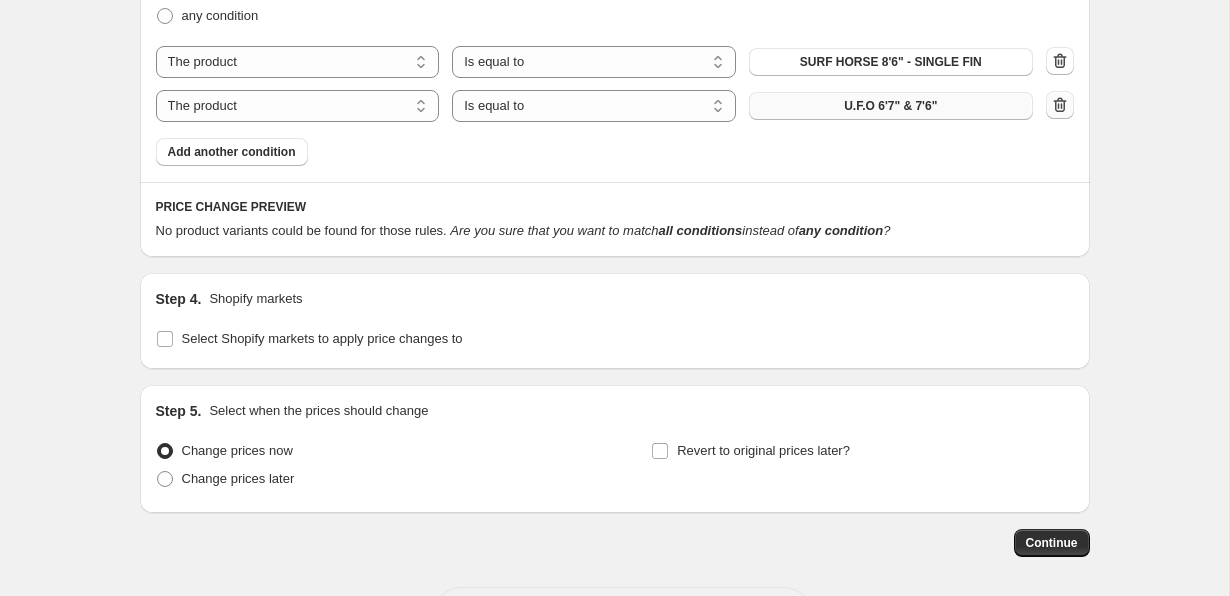 click 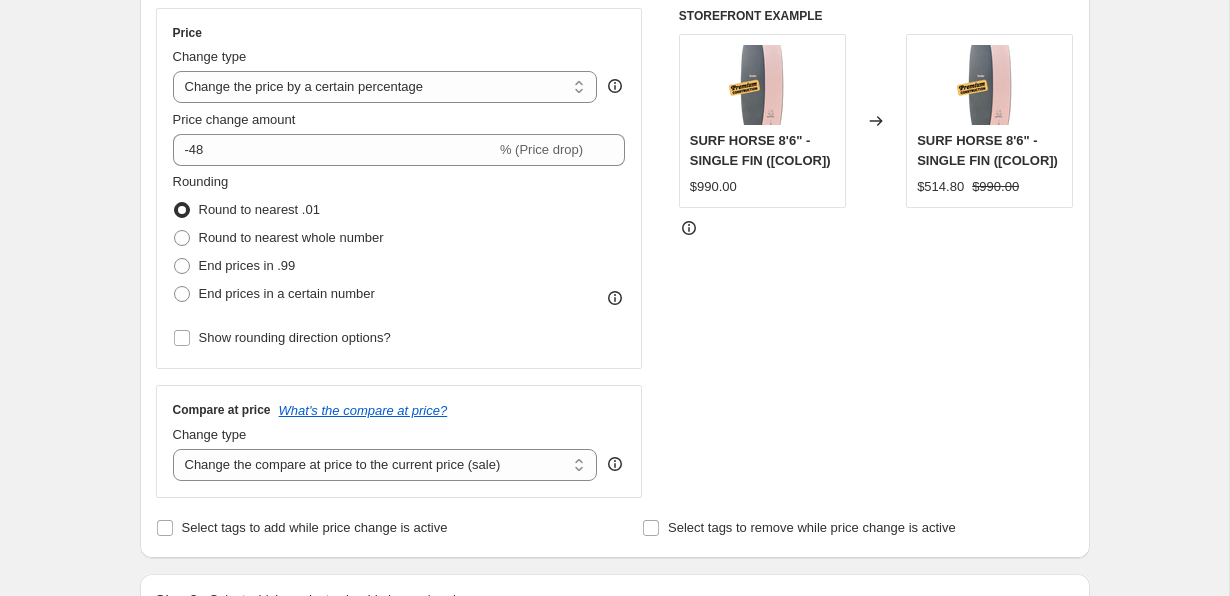 scroll, scrollTop: 0, scrollLeft: 0, axis: both 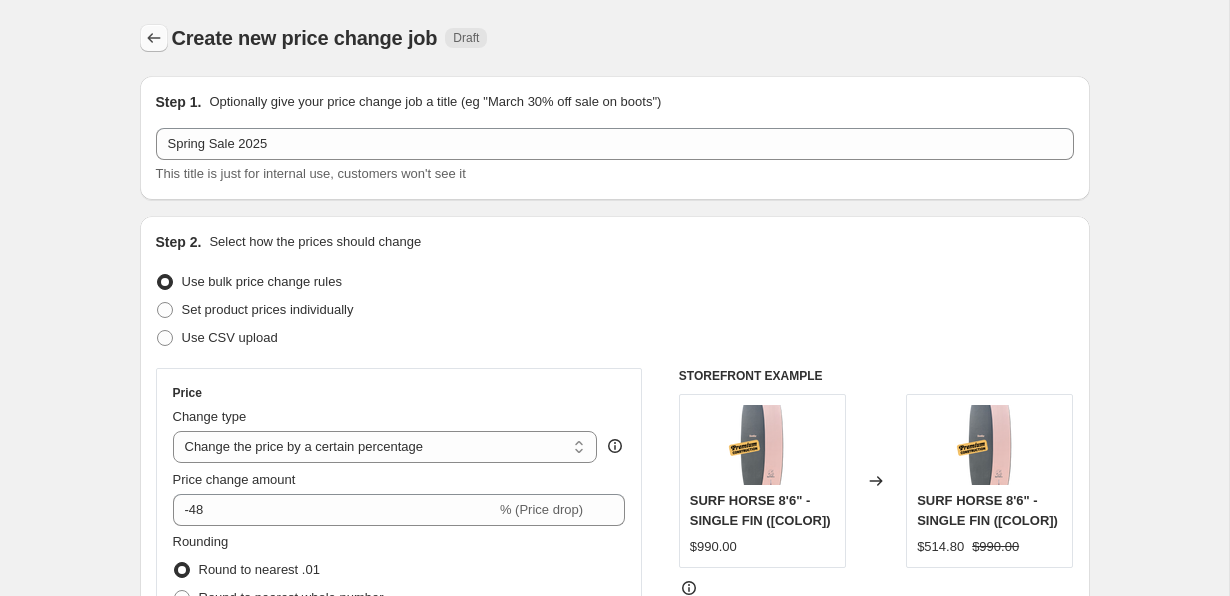 click at bounding box center (154, 38) 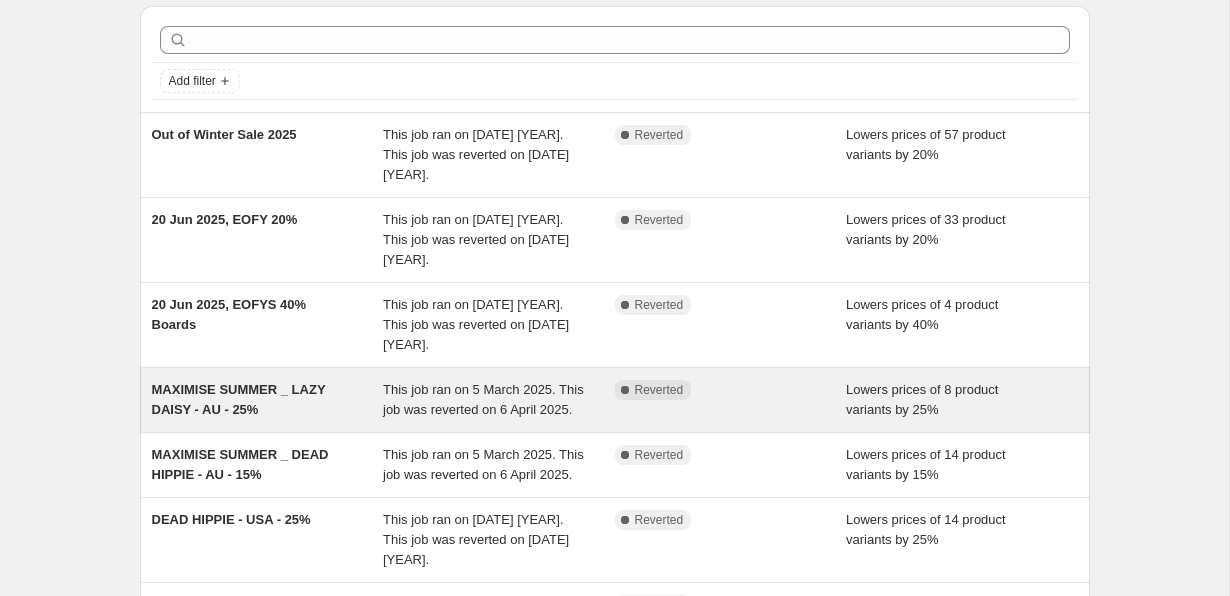 scroll, scrollTop: 0, scrollLeft: 0, axis: both 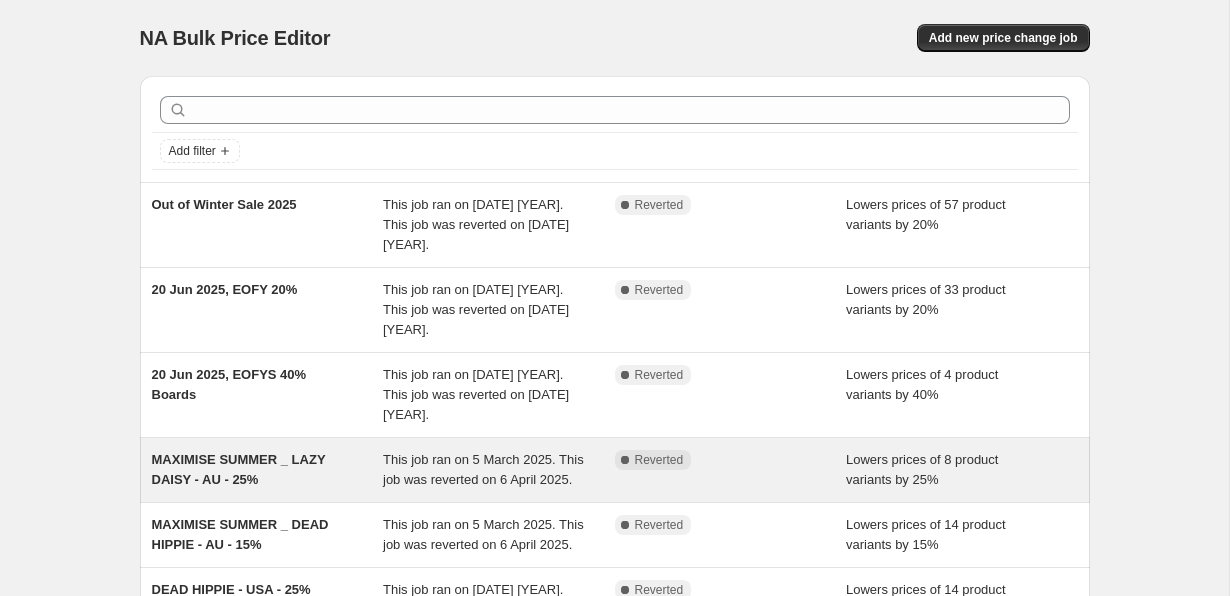 click on "MAXIMISE SUMMER _ LAZY DAISY - AU - 25%" at bounding box center (268, 470) 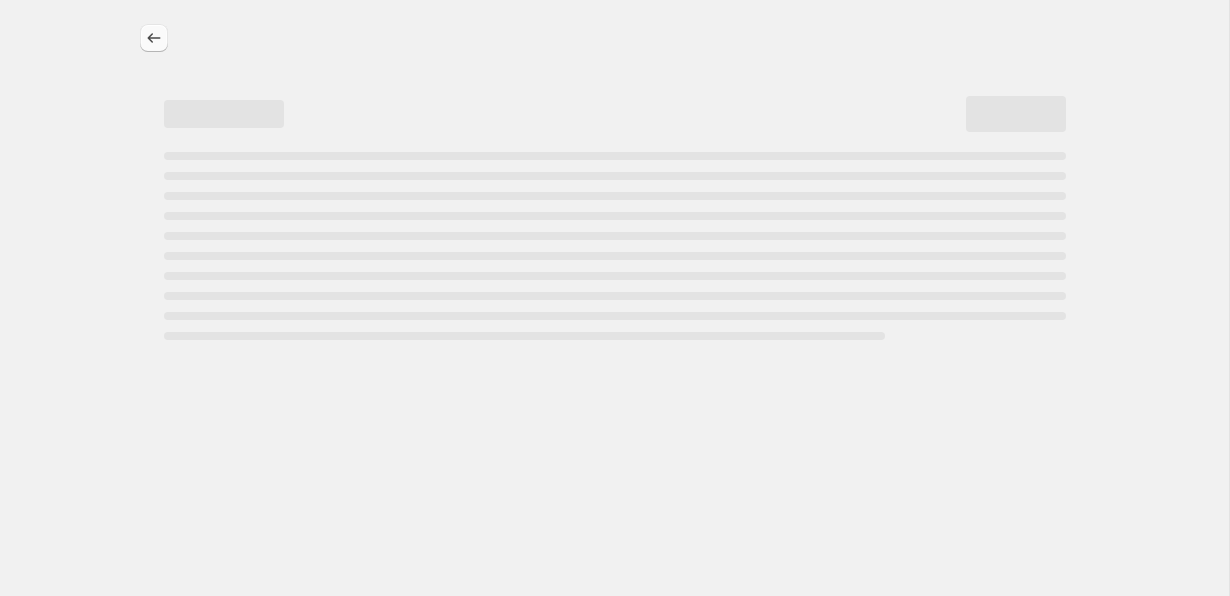 select on "percentage" 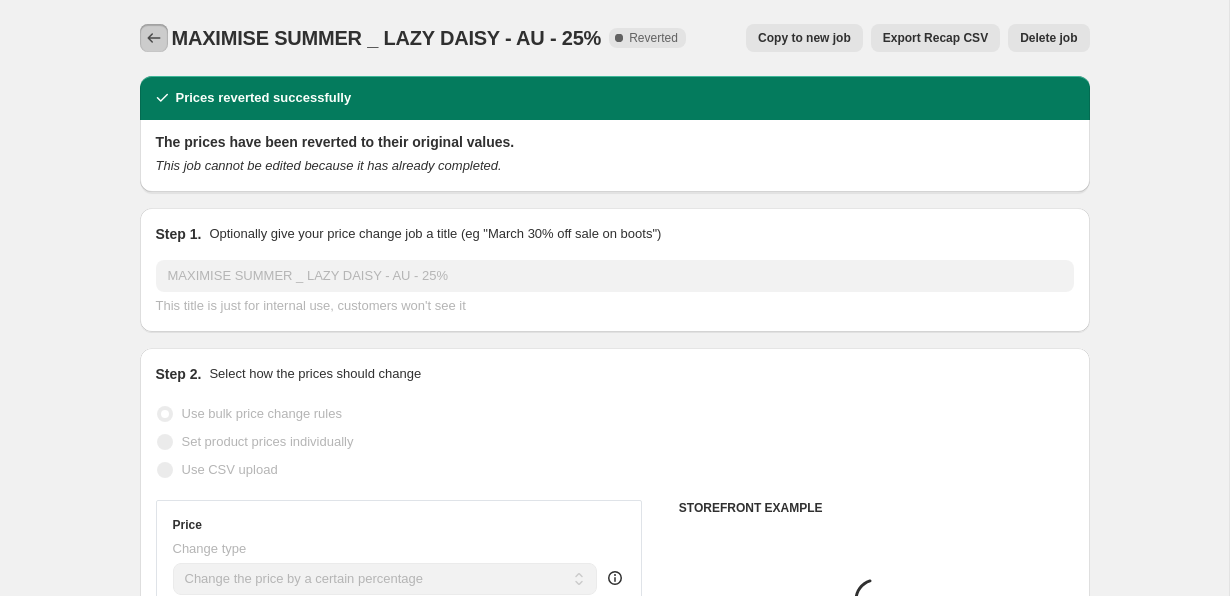 click 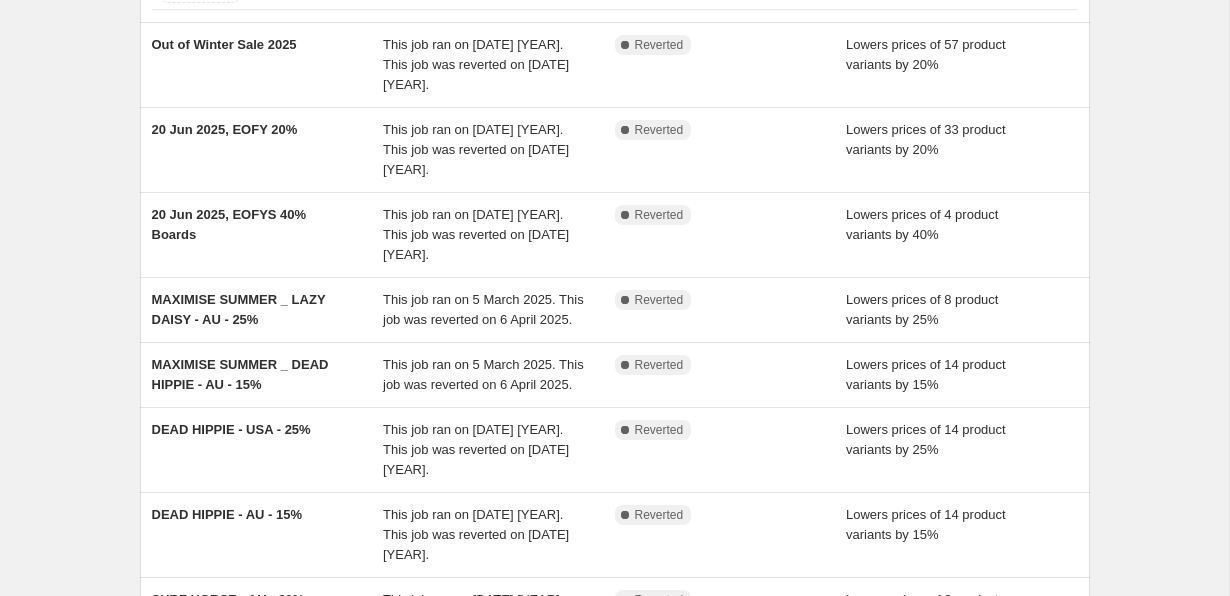 scroll, scrollTop: 181, scrollLeft: 0, axis: vertical 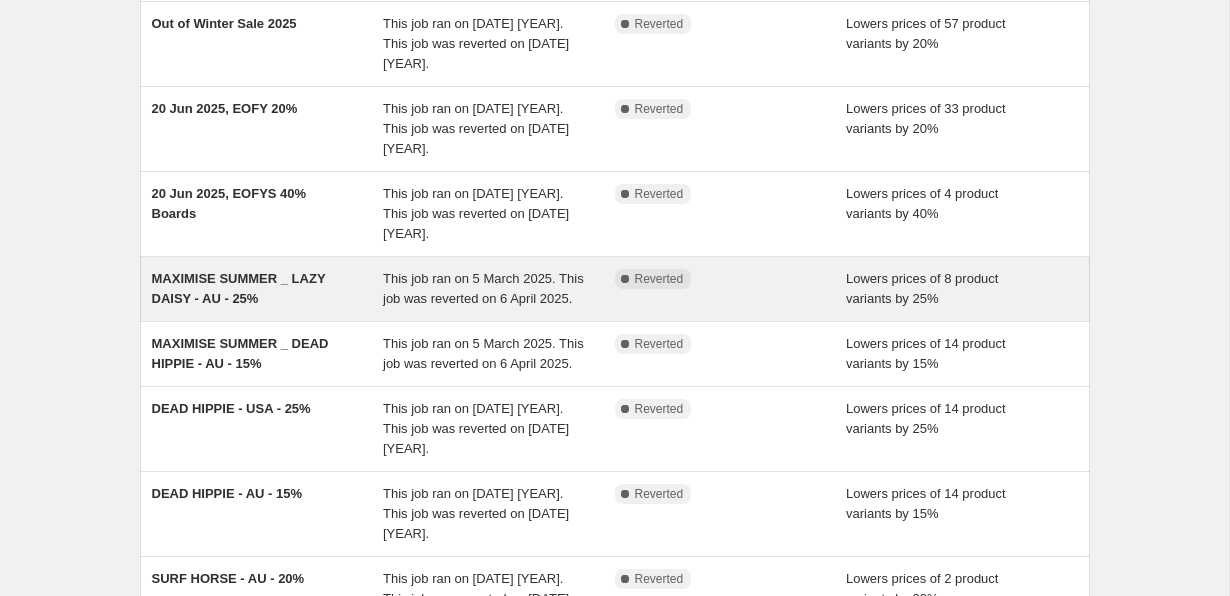 click on "MAXIMISE SUMMER _ LAZY DAISY - AU - 25%" at bounding box center [268, 289] 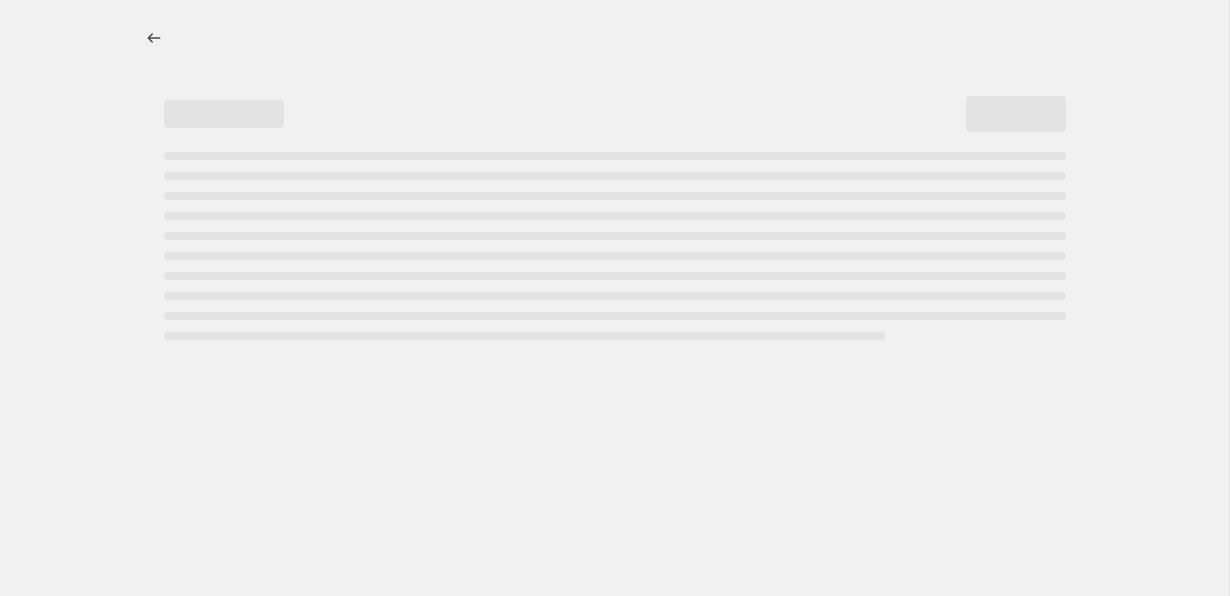 scroll, scrollTop: 0, scrollLeft: 0, axis: both 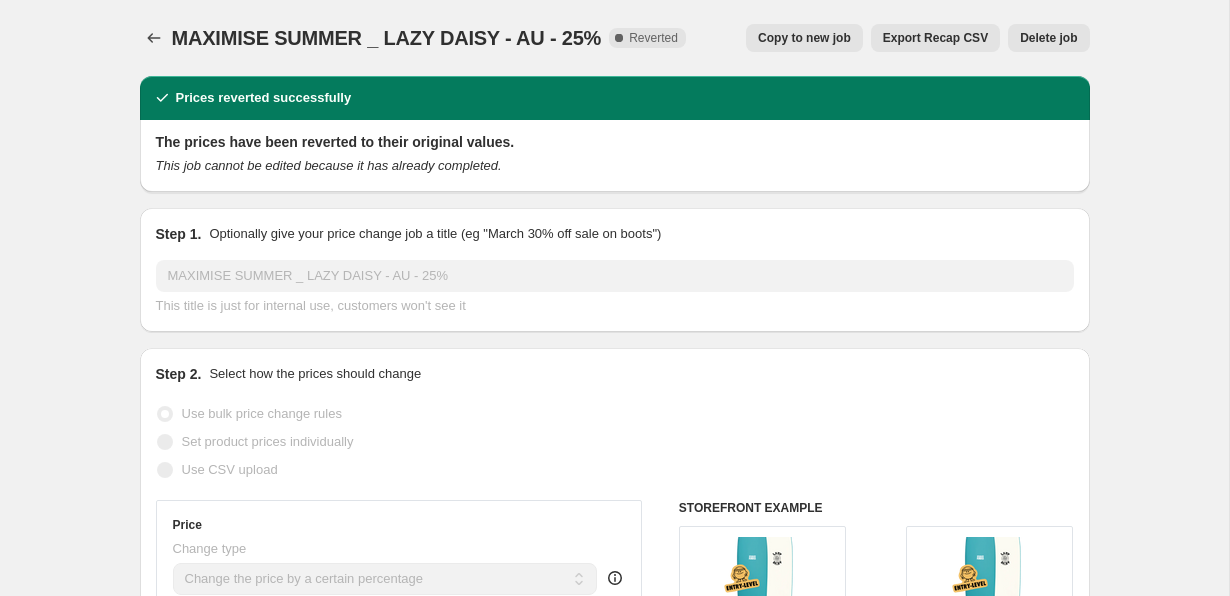 click on "Copy to new job" at bounding box center [804, 38] 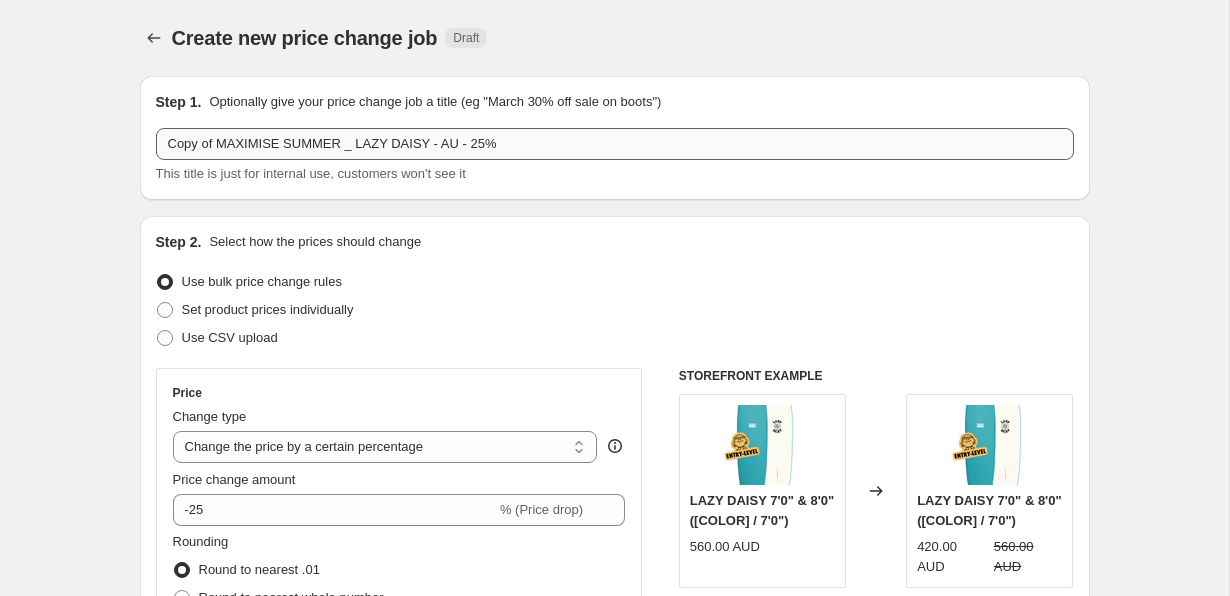 click on "Copy of MAXIMISE SUMMER _ LAZY DAISY - AU - 25%" at bounding box center (615, 144) 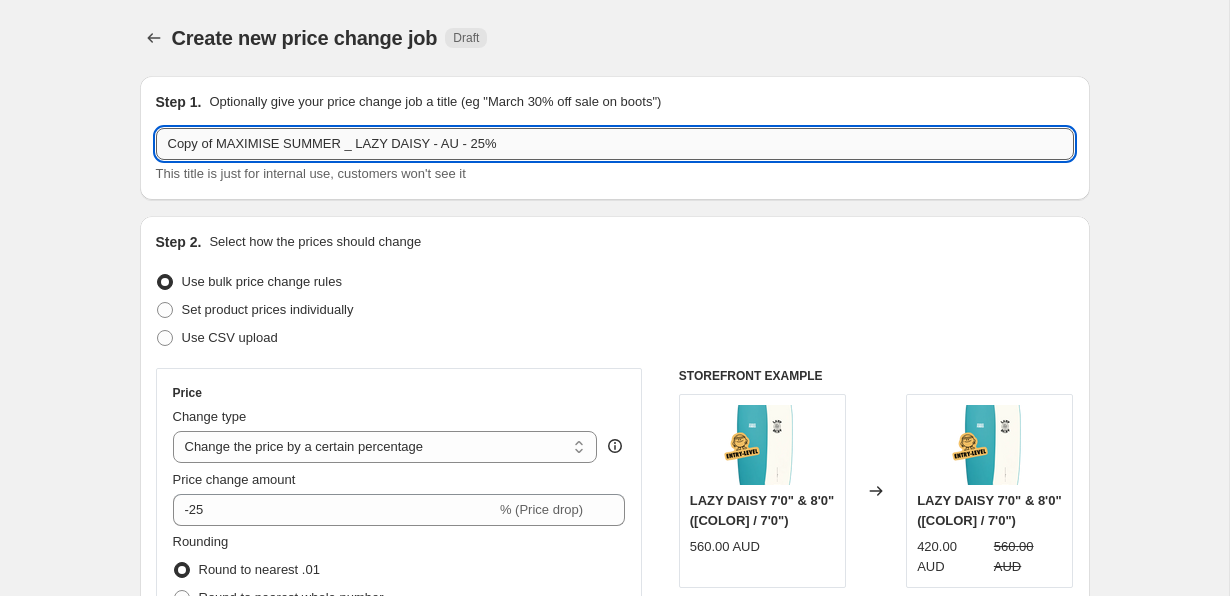 click on "Copy of MAXIMISE SUMMER _ LAZY DAISY - AU - 25%" at bounding box center (615, 144) 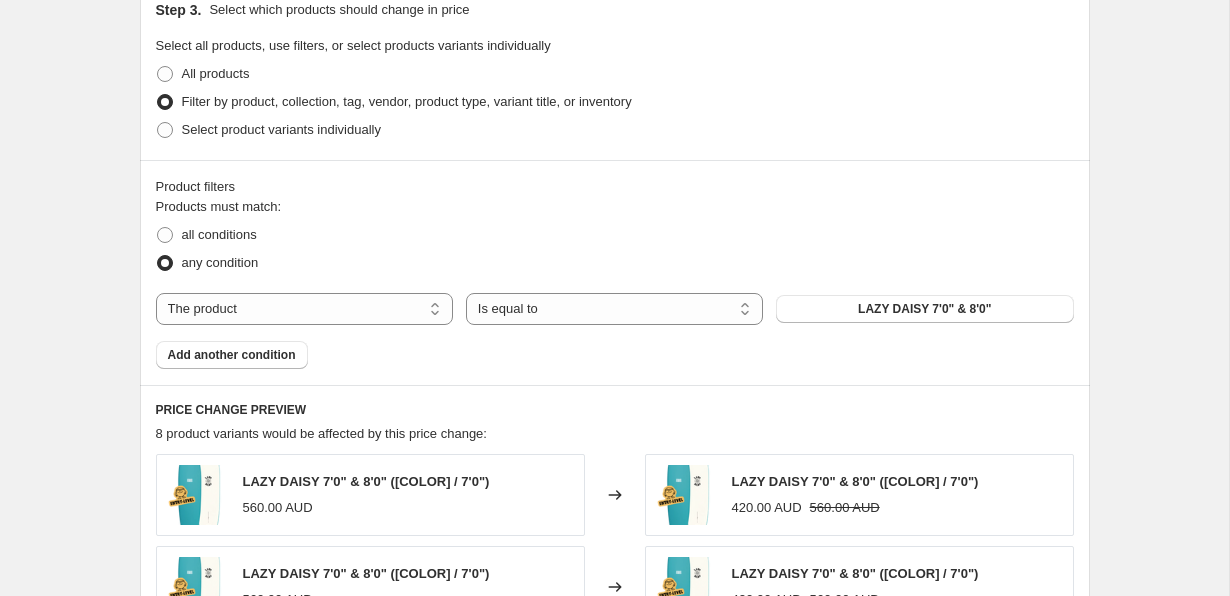 scroll, scrollTop: 951, scrollLeft: 0, axis: vertical 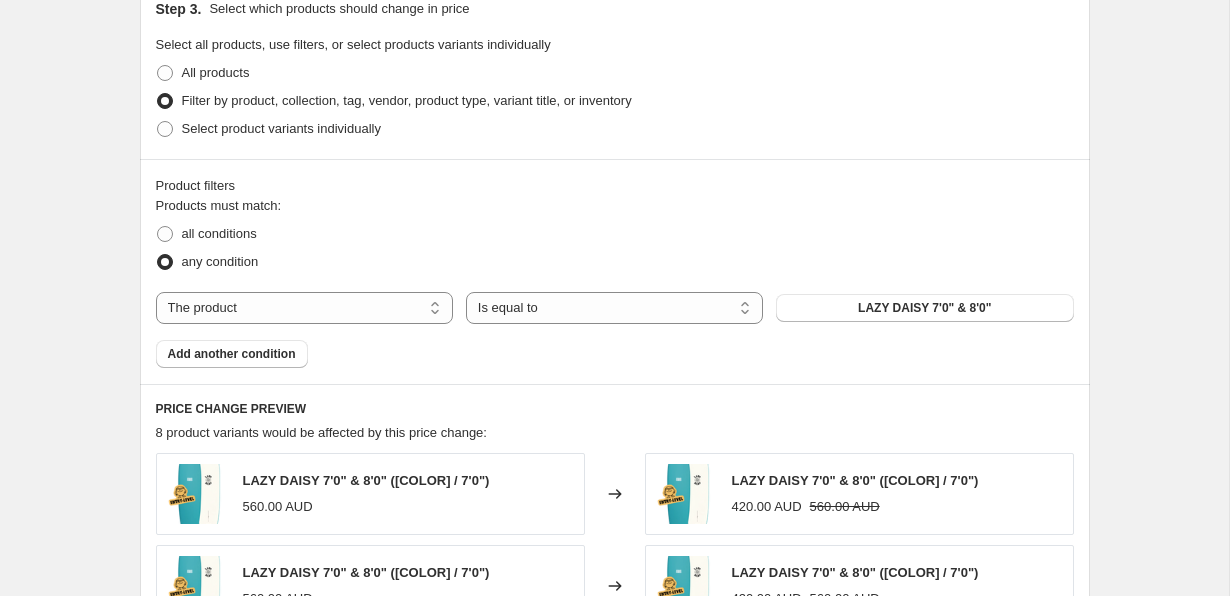 click on "The product The product's collection The product's tag The product's vendor The product's type The product's status The variant's title Inventory quantity The product Is equal to Is not equal to Is equal to LAZY DAISY 7'0" & 8'0"" at bounding box center [615, 308] 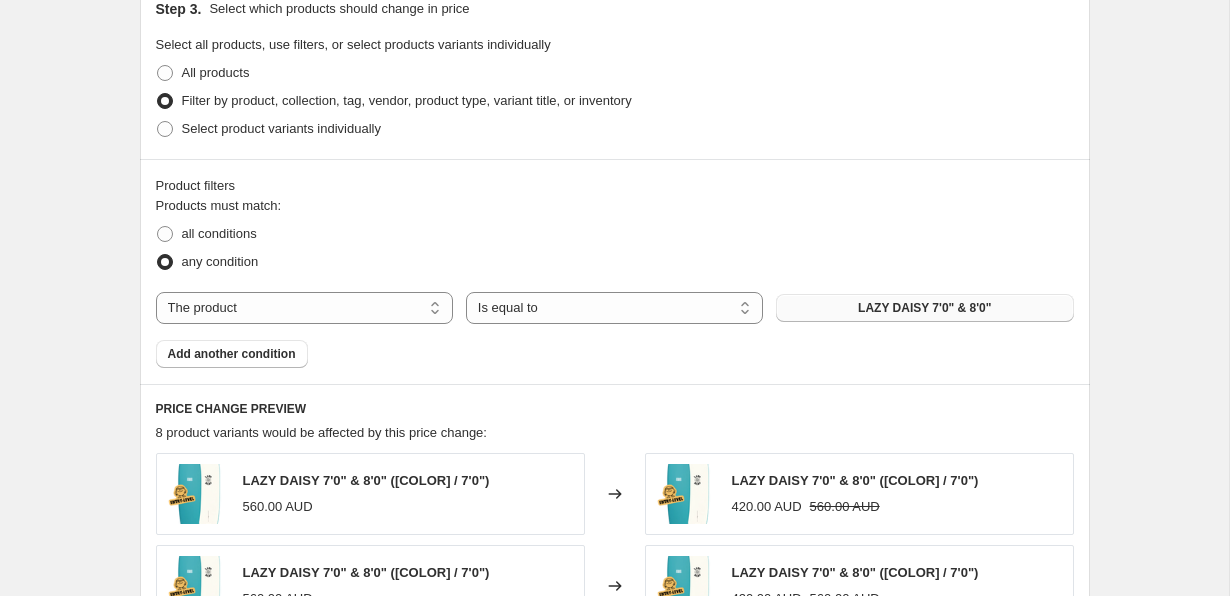 click on "LAZY DAISY 7'0" & 8'0"" at bounding box center [924, 308] 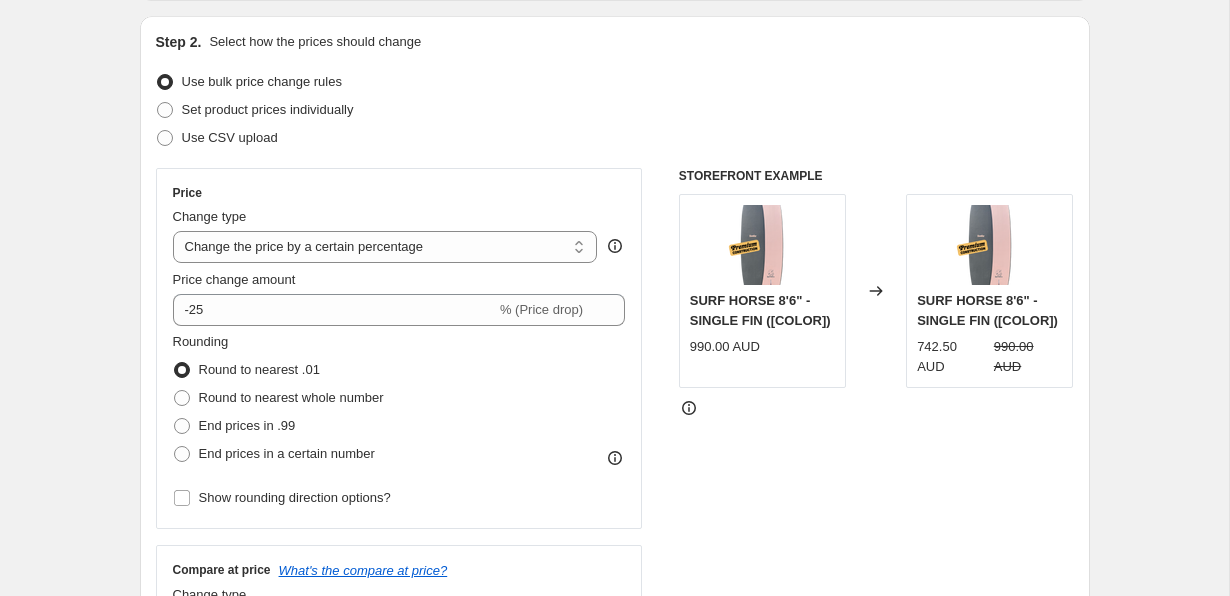 scroll, scrollTop: 0, scrollLeft: 0, axis: both 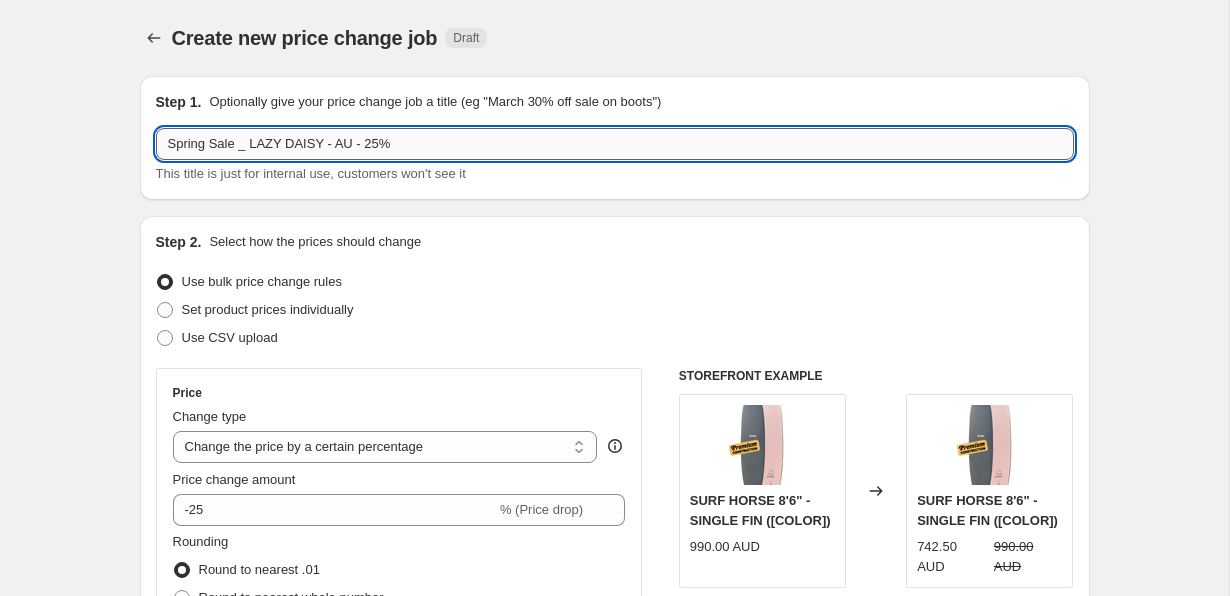 drag, startPoint x: 330, startPoint y: 144, endPoint x: 251, endPoint y: 150, distance: 79.22752 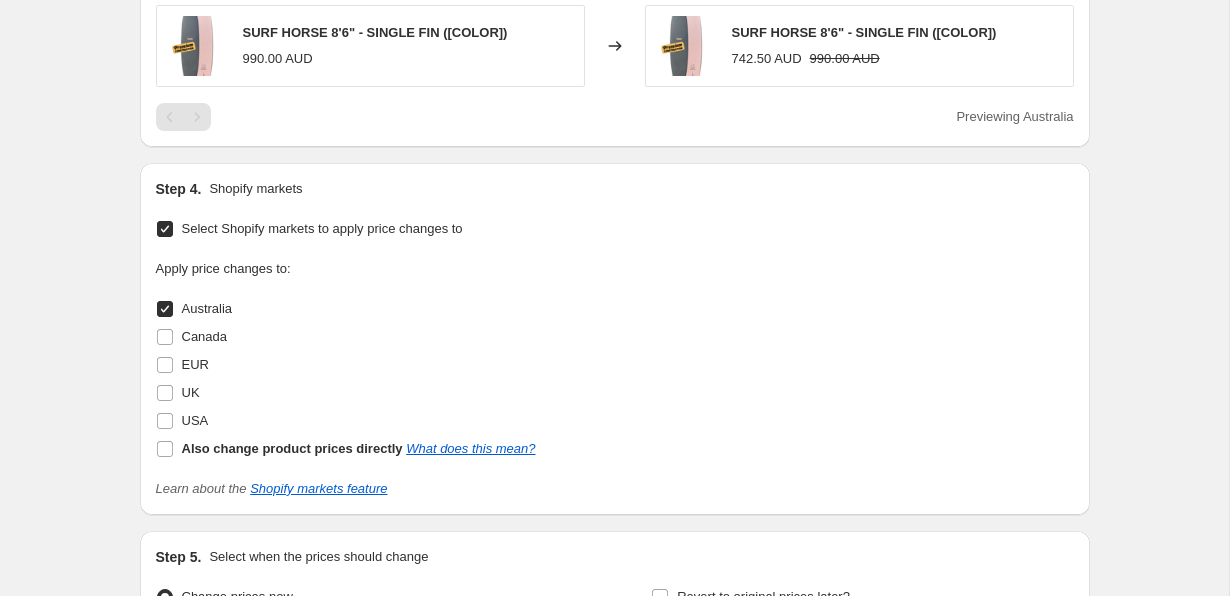 scroll, scrollTop: 1720, scrollLeft: 0, axis: vertical 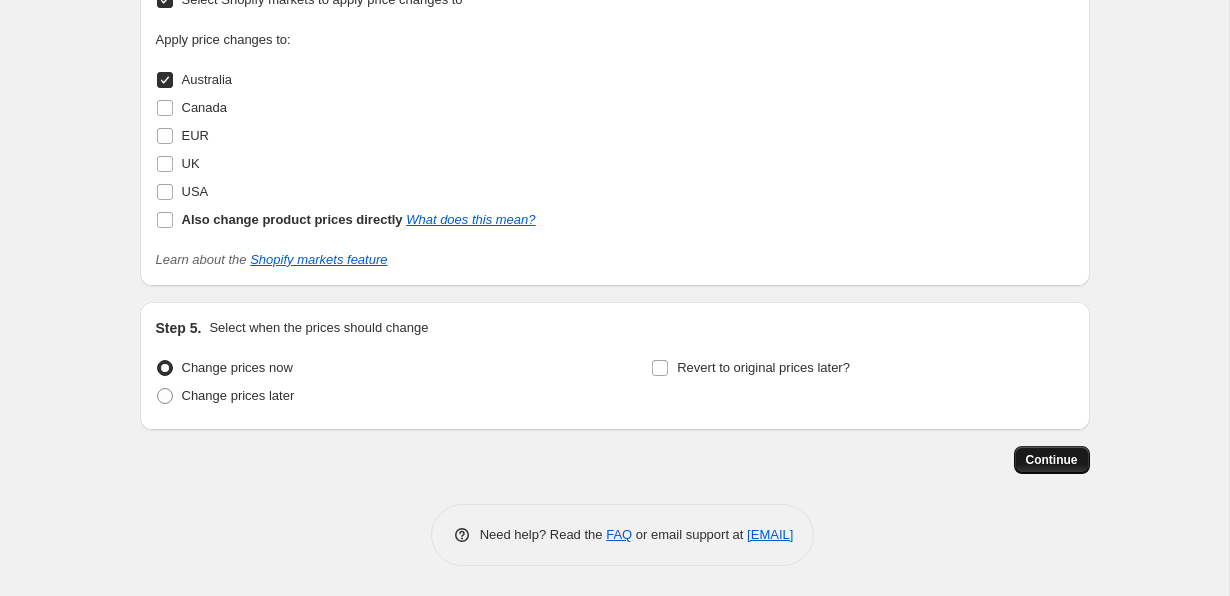 type on "Spring Sale _ SURF HORSE - AU - 25%" 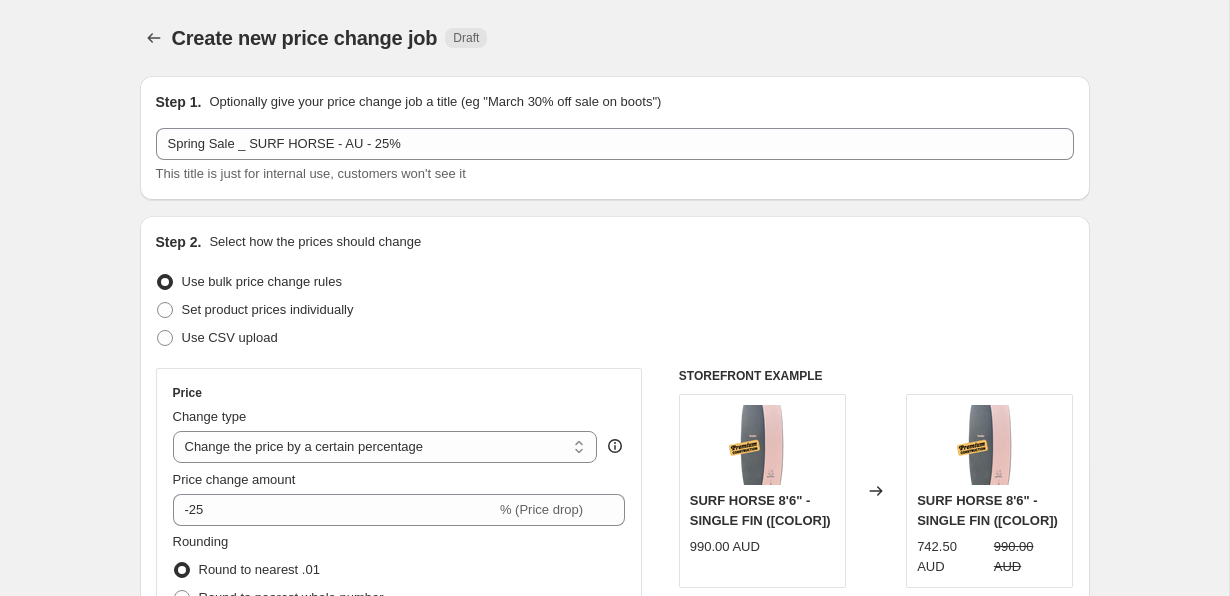 scroll, scrollTop: 1720, scrollLeft: 0, axis: vertical 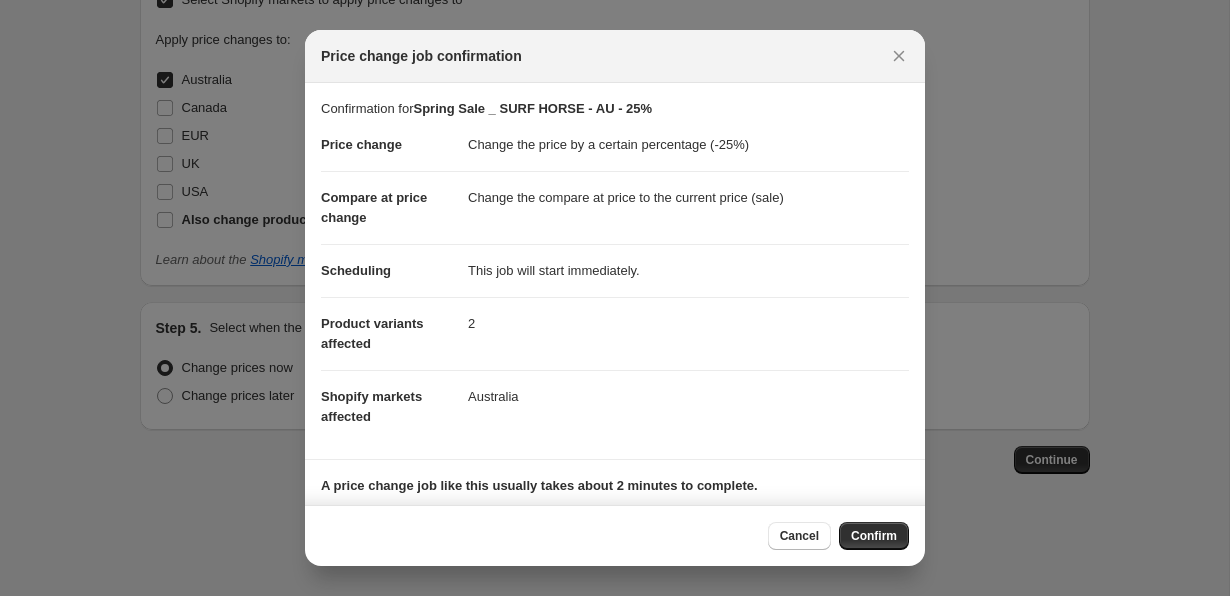 click on "Confirm" at bounding box center (874, 536) 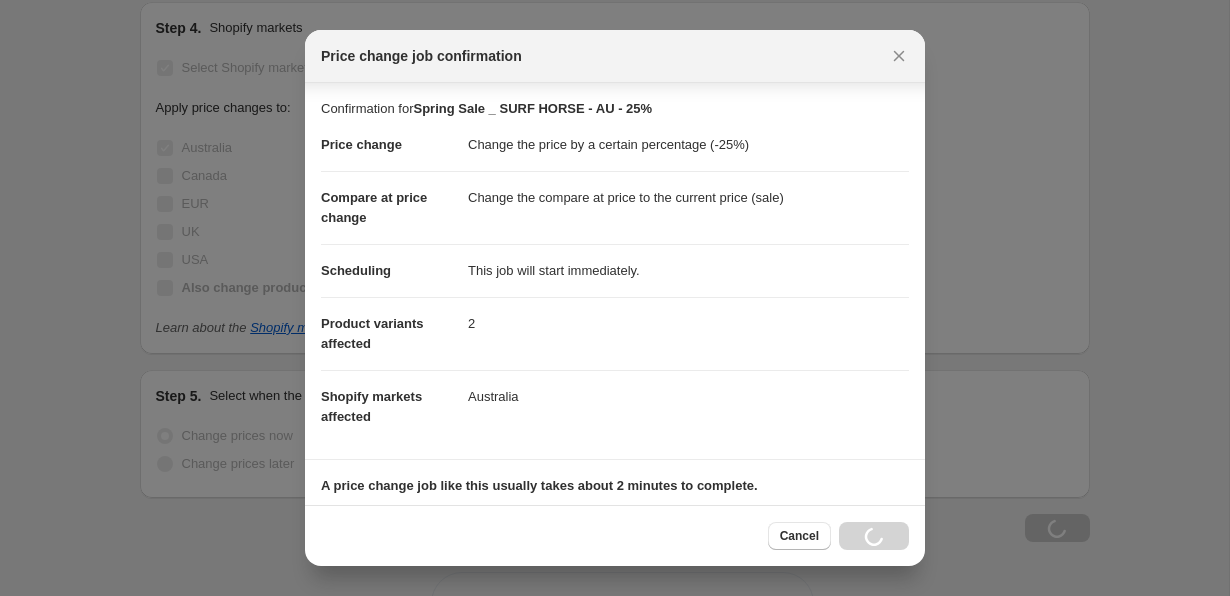scroll, scrollTop: 134, scrollLeft: 0, axis: vertical 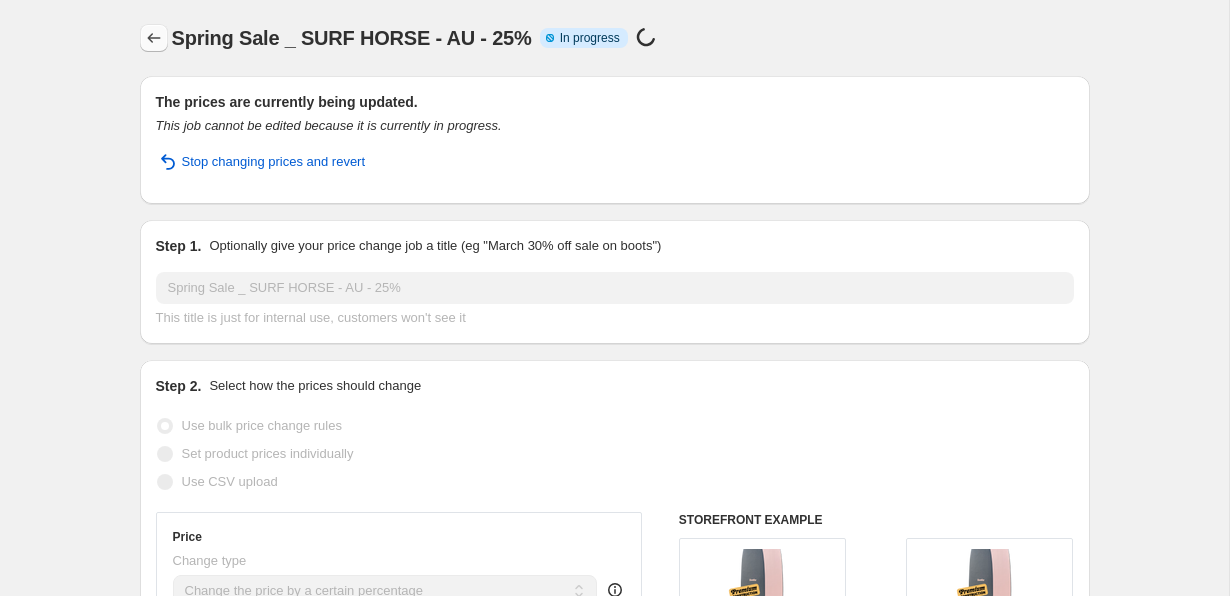 click 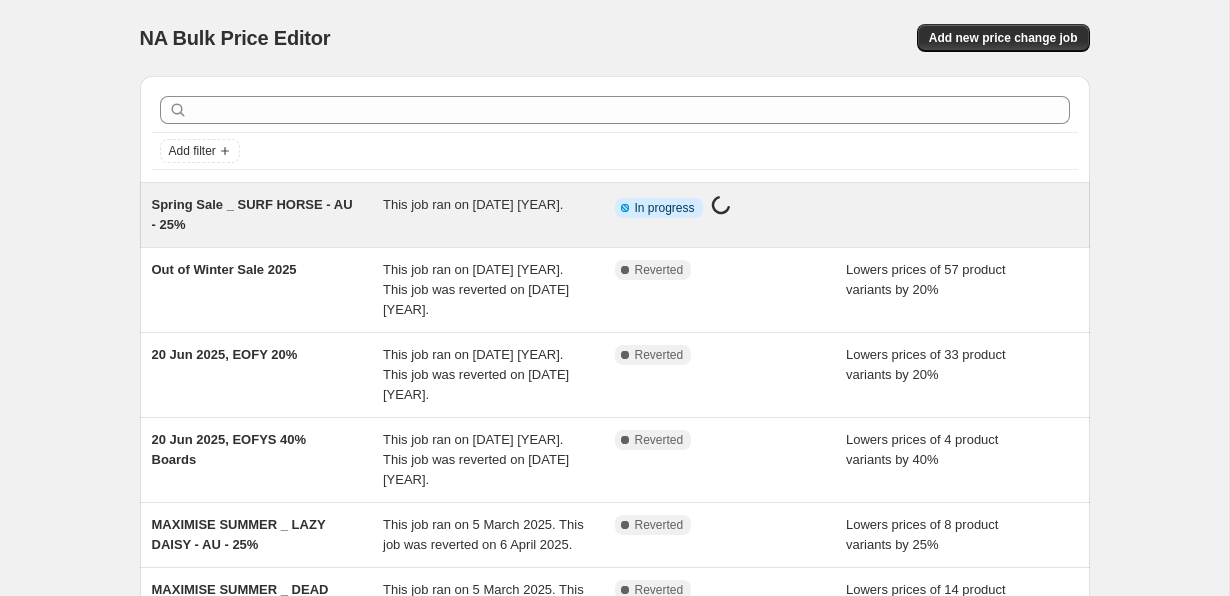 click on "This job ran on [DATE] [YEAR]." at bounding box center [499, 215] 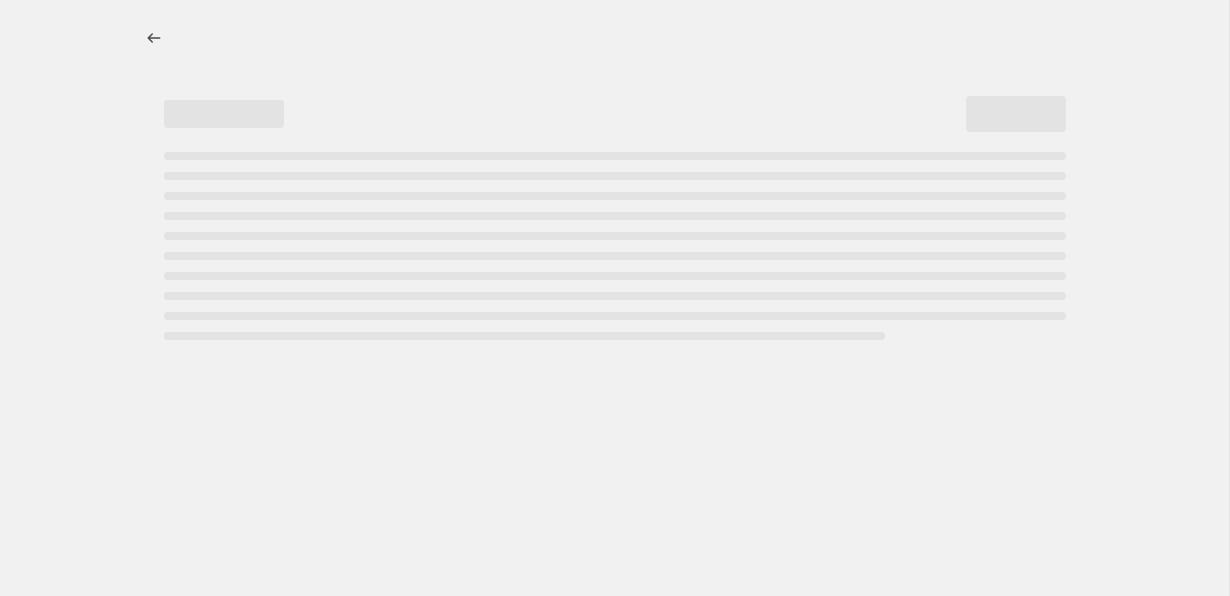 select on "percentage" 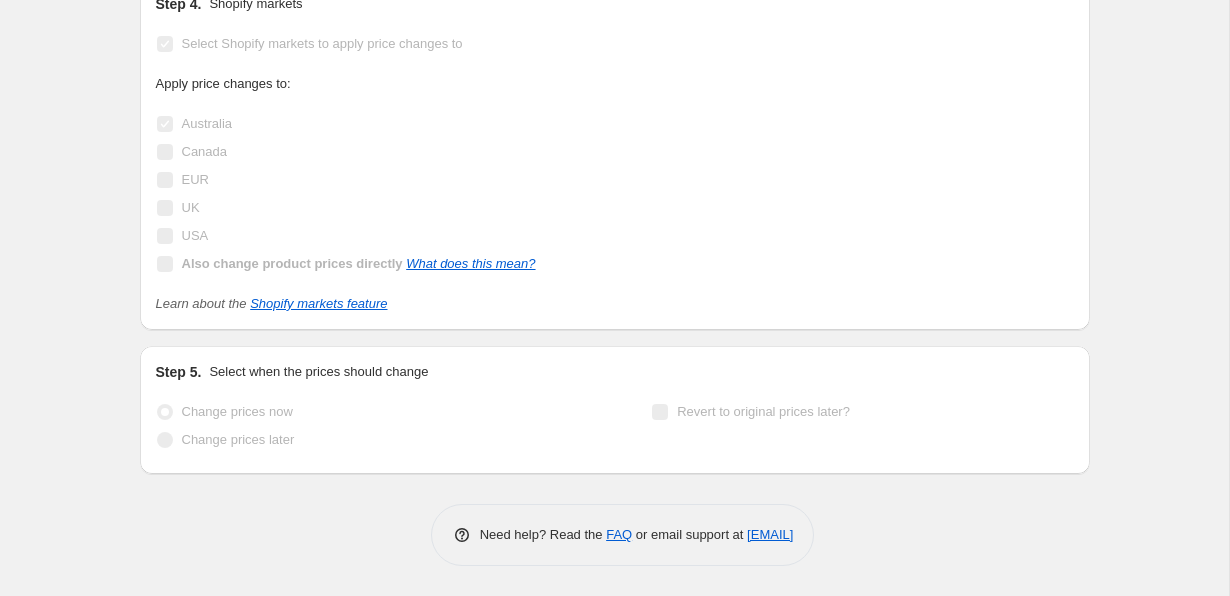 scroll, scrollTop: 0, scrollLeft: 0, axis: both 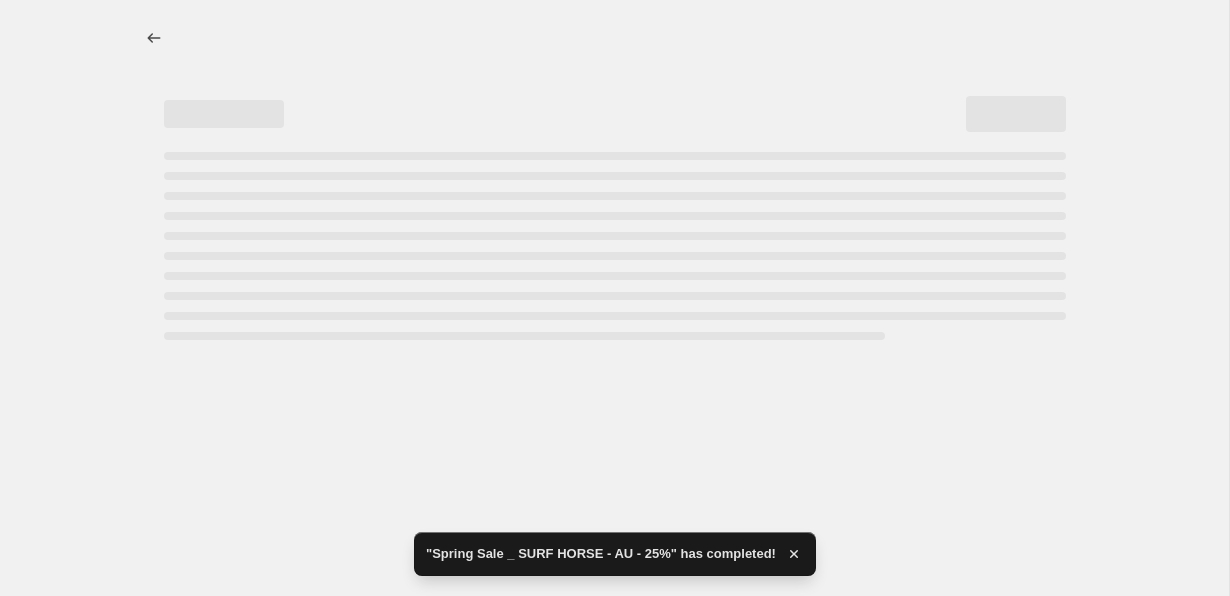 select on "percentage" 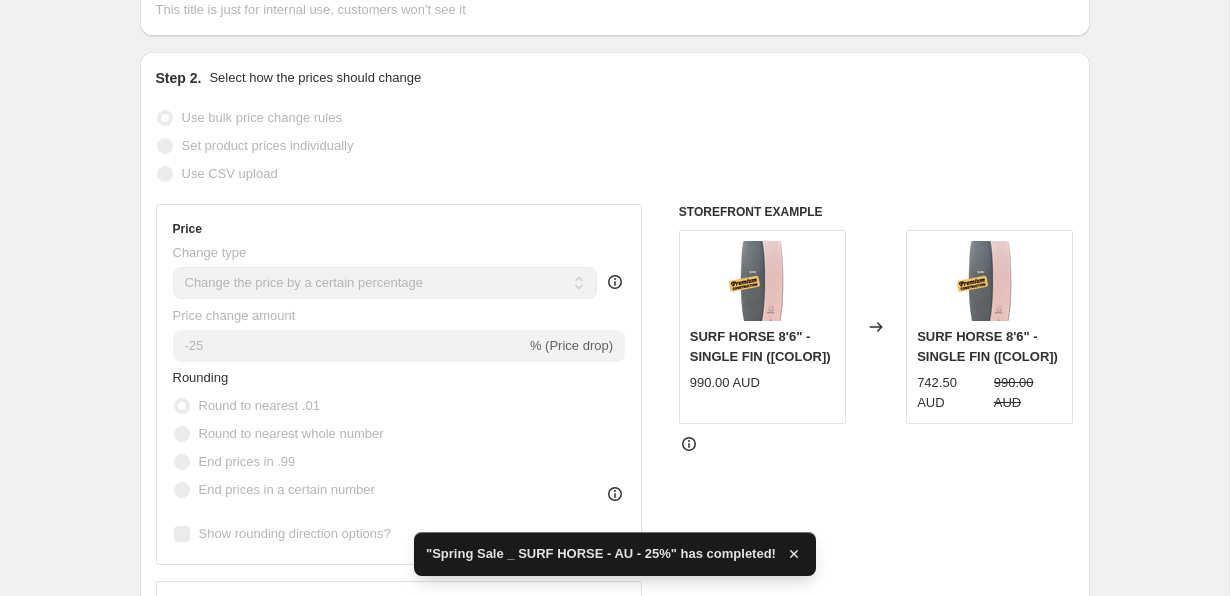 scroll, scrollTop: 0, scrollLeft: 0, axis: both 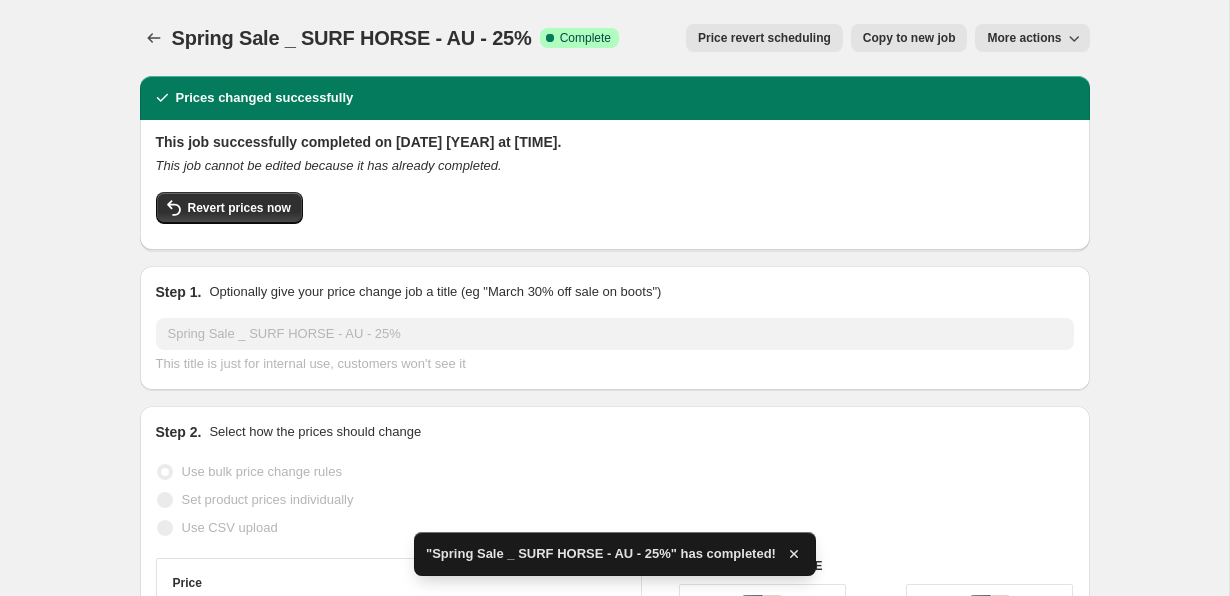 click on "Copy to new job" at bounding box center (909, 38) 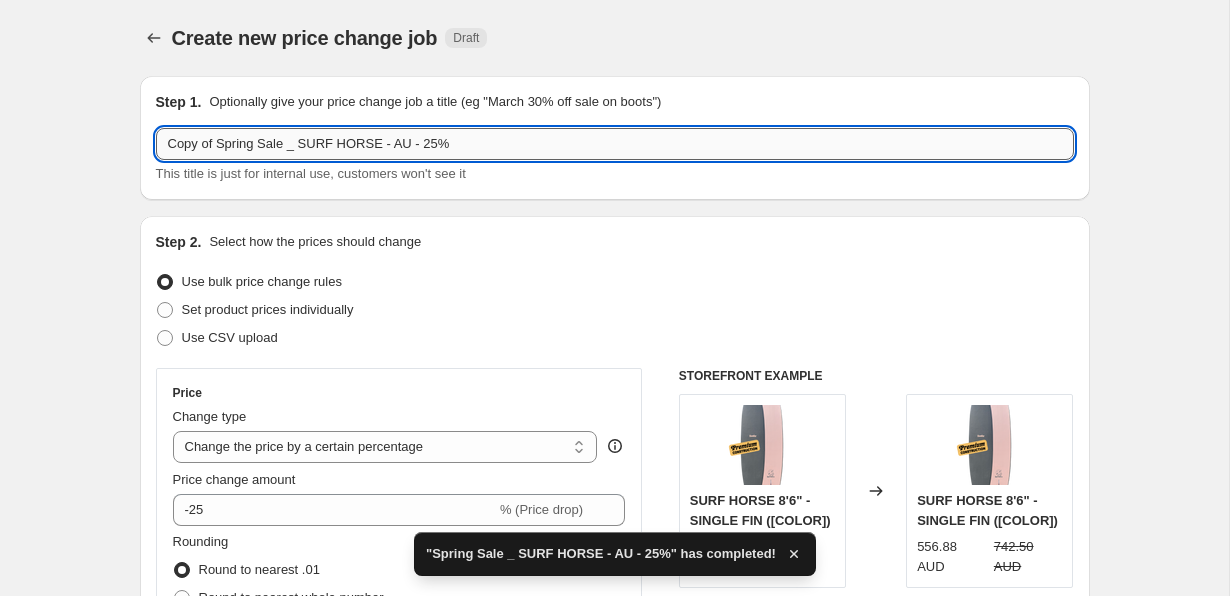 drag, startPoint x: 382, startPoint y: 146, endPoint x: 303, endPoint y: 148, distance: 79.025314 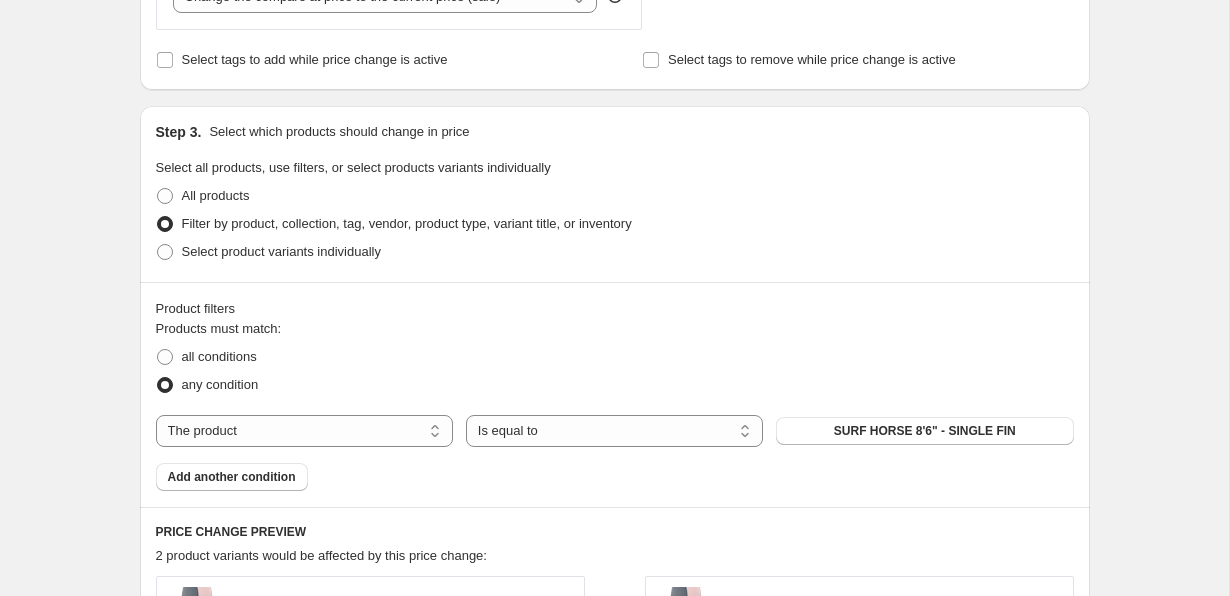 scroll, scrollTop: 830, scrollLeft: 0, axis: vertical 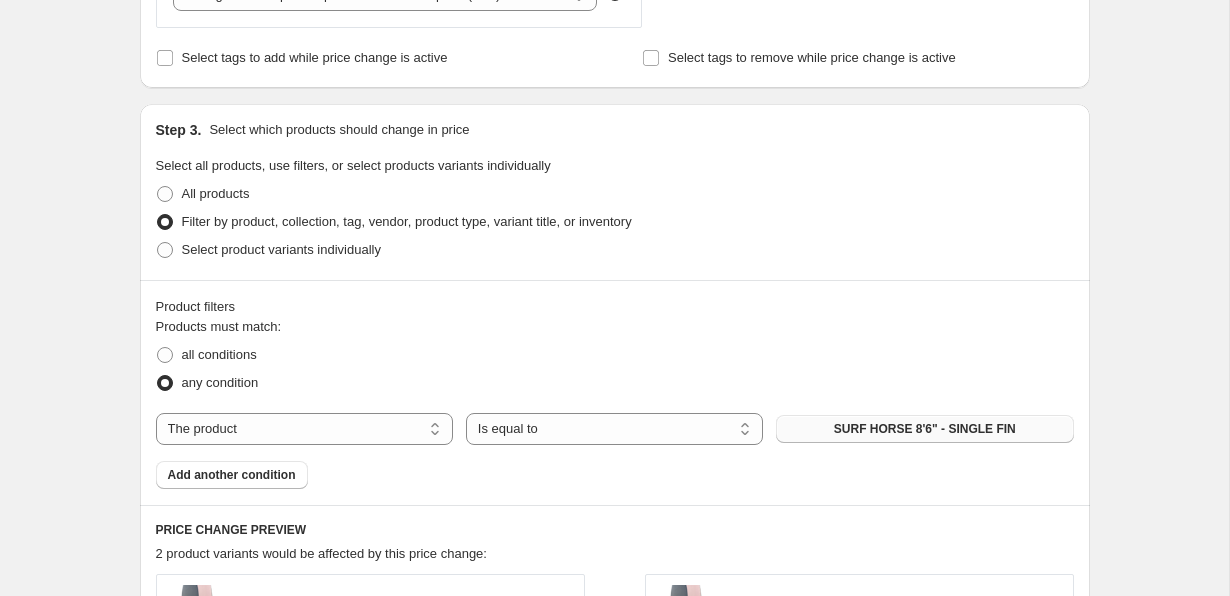 type on "Spring Sale _ UFO - AU - 25%" 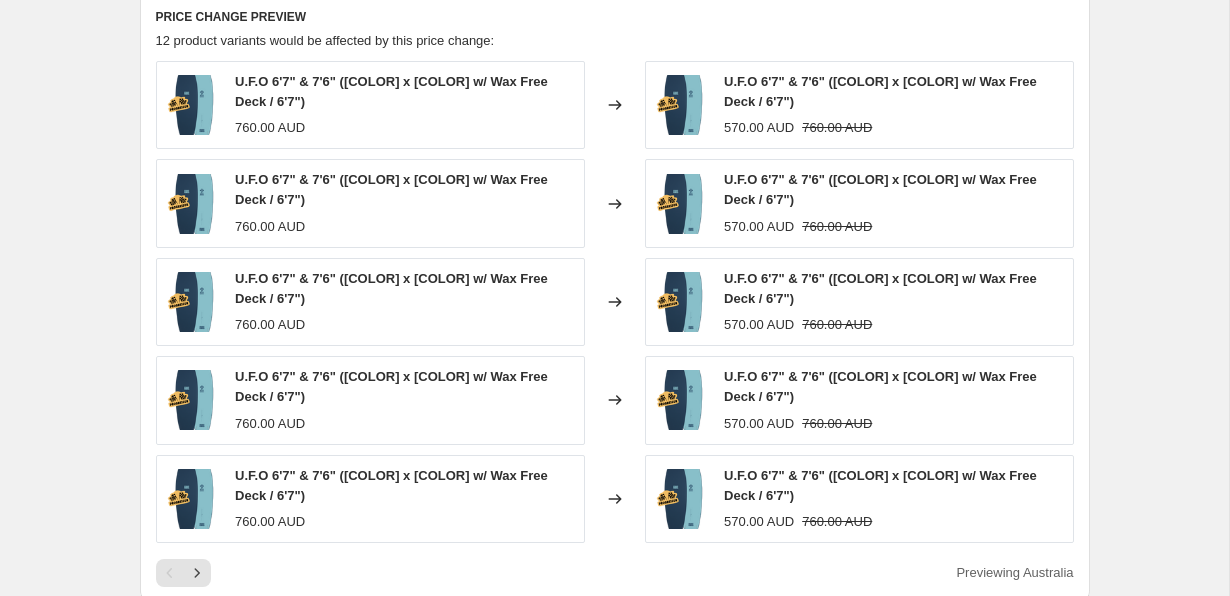 scroll, scrollTop: 2028, scrollLeft: 0, axis: vertical 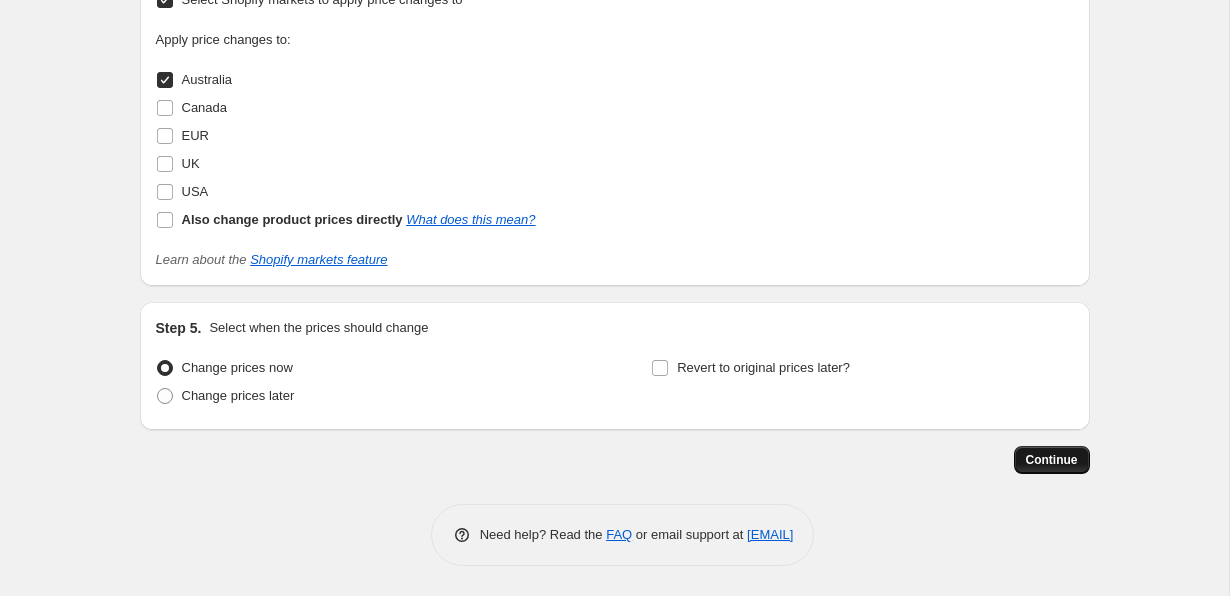 click on "Continue" at bounding box center (1052, 460) 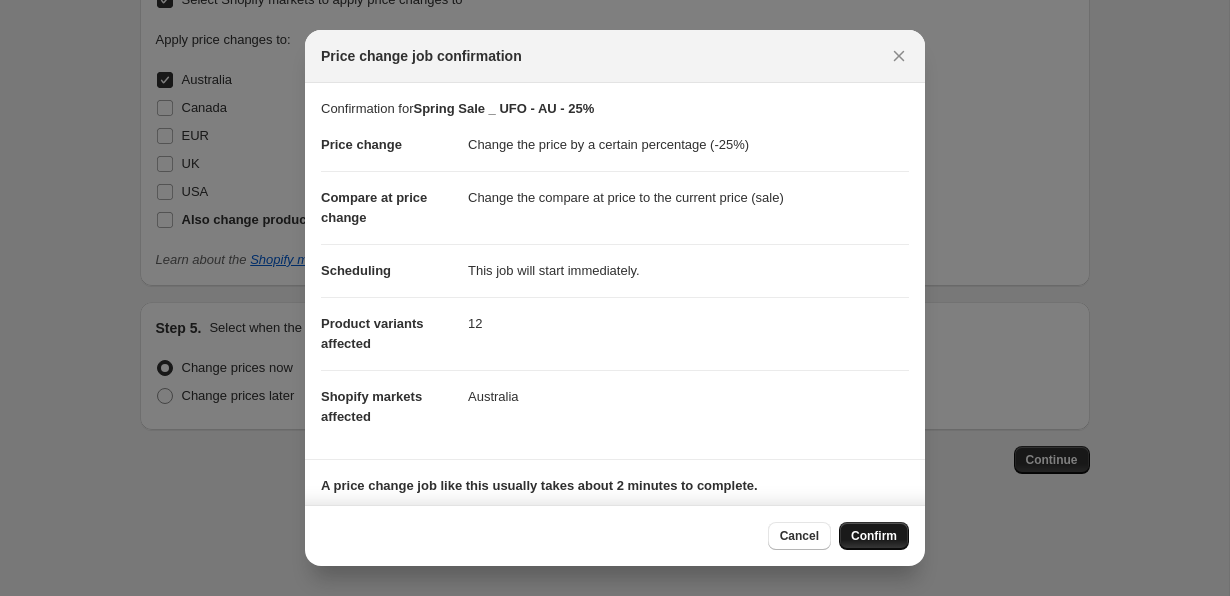 click on "Confirm" at bounding box center [874, 536] 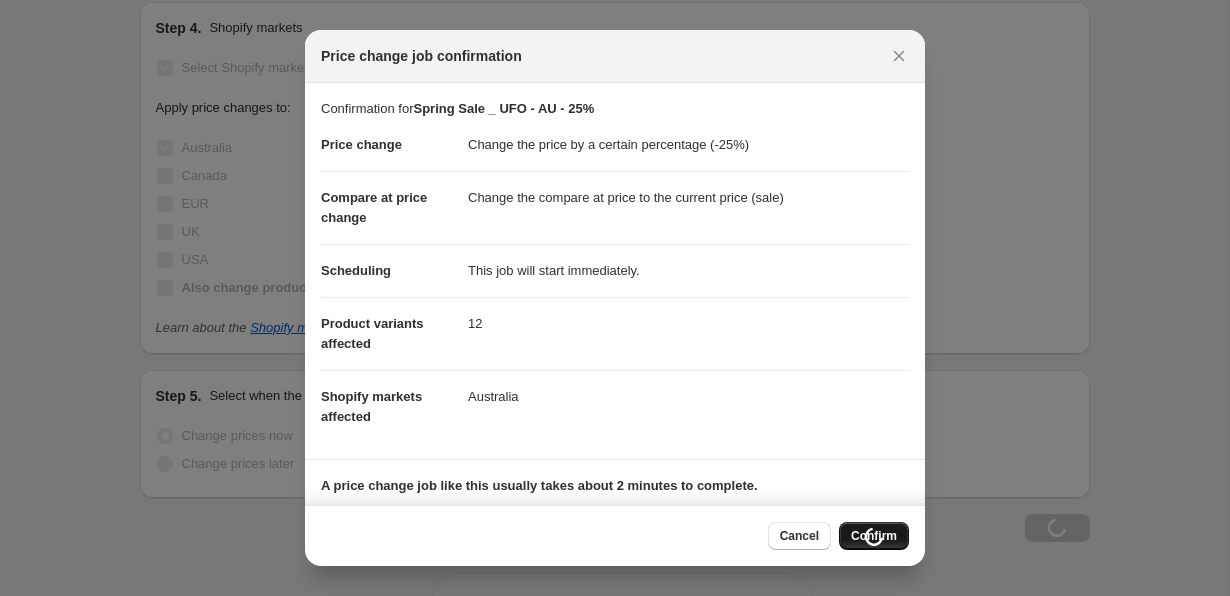scroll, scrollTop: 2096, scrollLeft: 0, axis: vertical 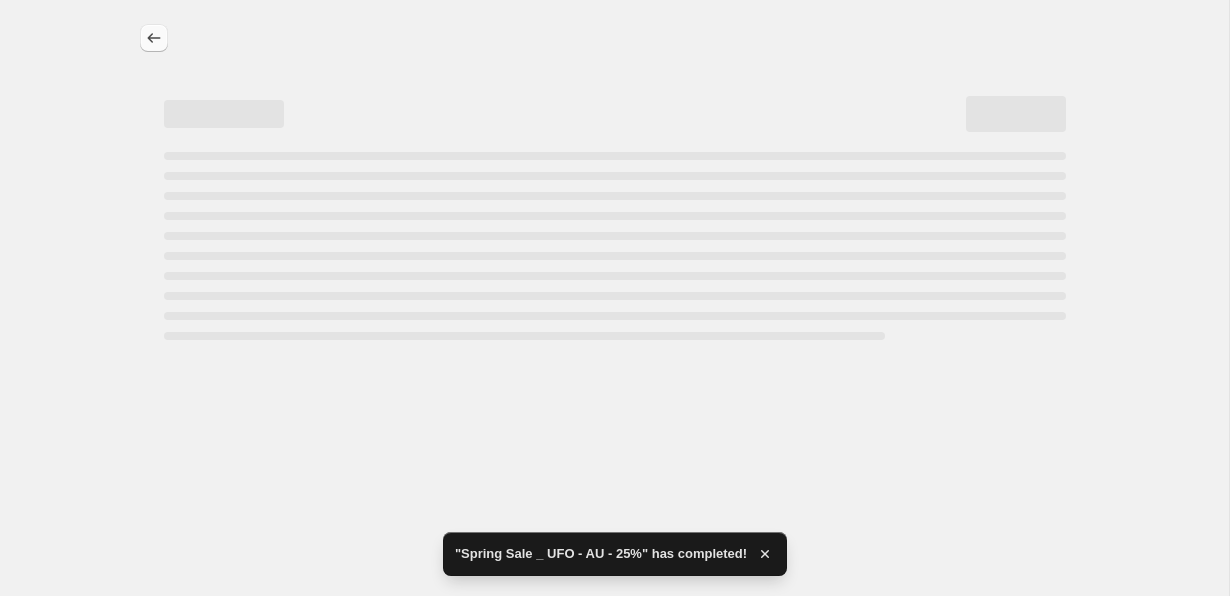 select on "percentage" 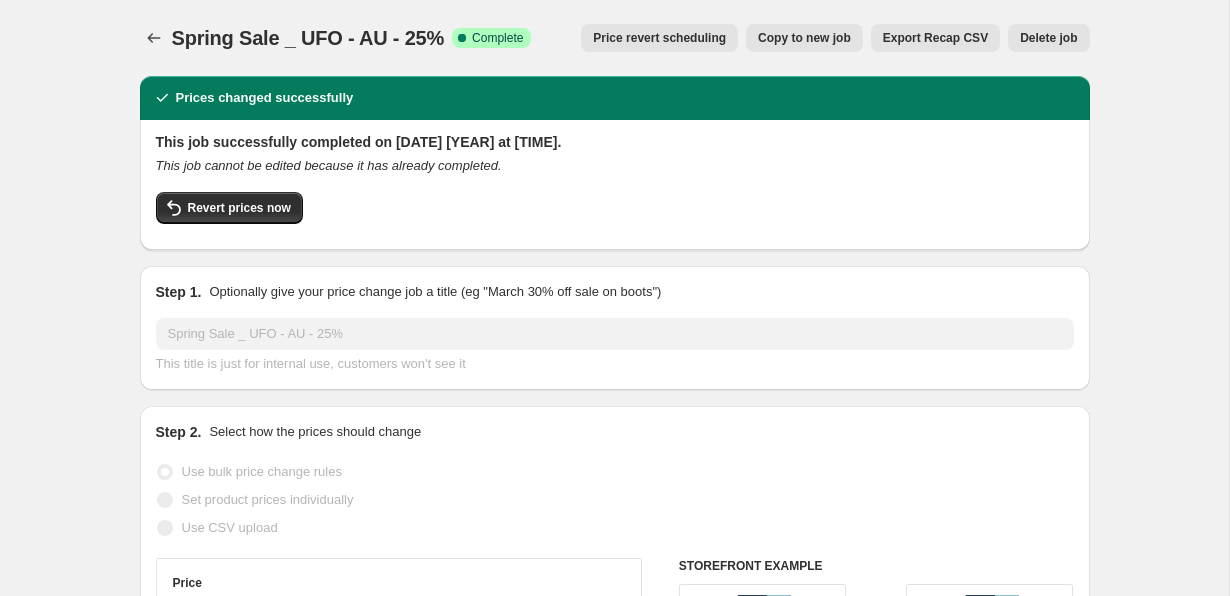 click on "Copy to new job" at bounding box center [804, 38] 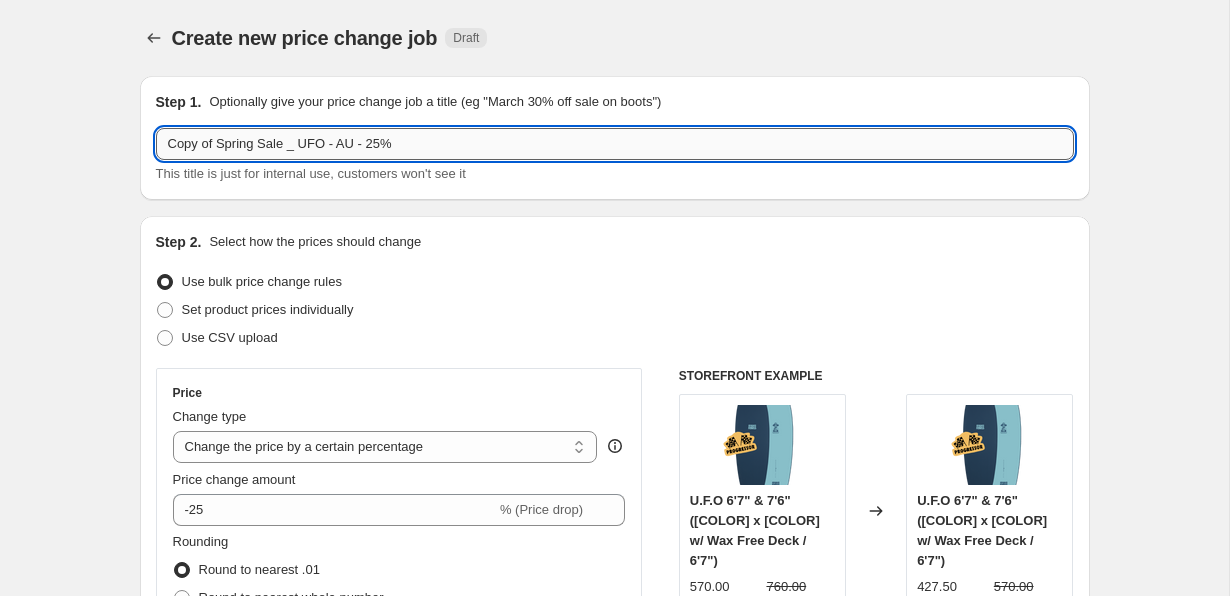 click on "Copy of Spring Sale _ UFO - AU - 25%" at bounding box center [615, 144] 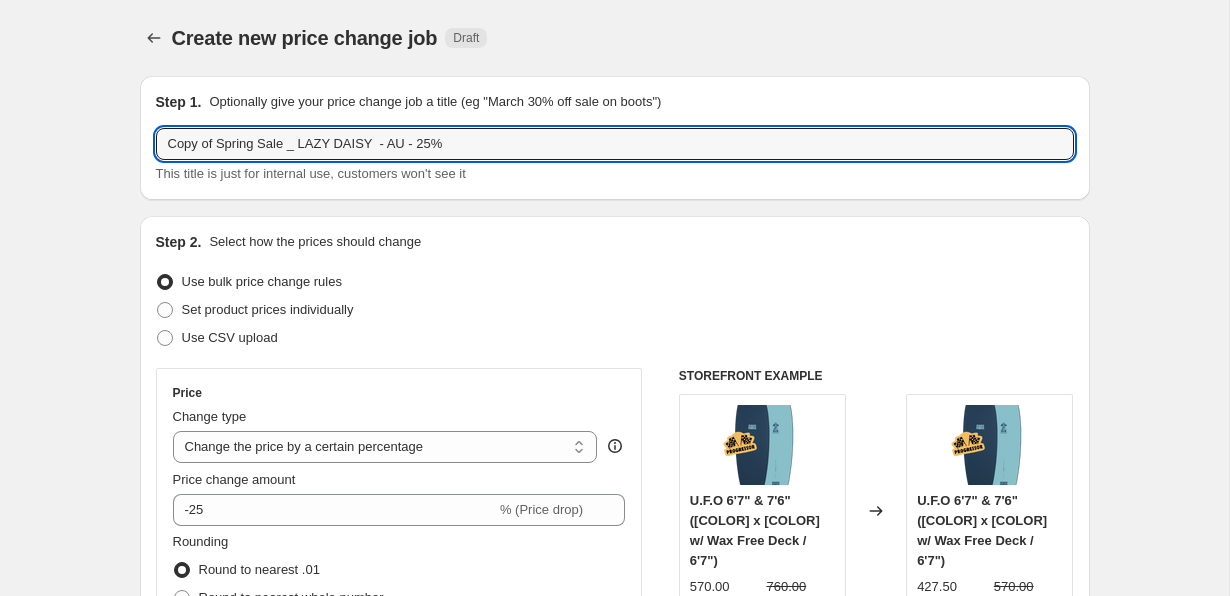 drag, startPoint x: 217, startPoint y: 146, endPoint x: 93, endPoint y: 146, distance: 124 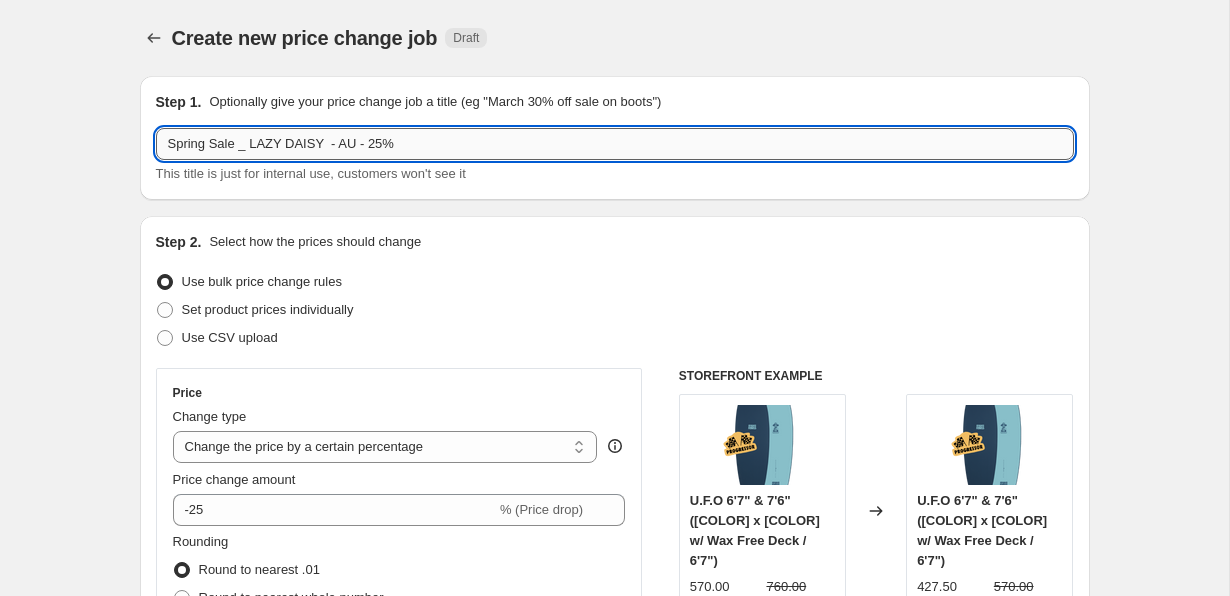 click on "Spring Sale _ LAZY DAISY  - AU - 25%" at bounding box center [615, 144] 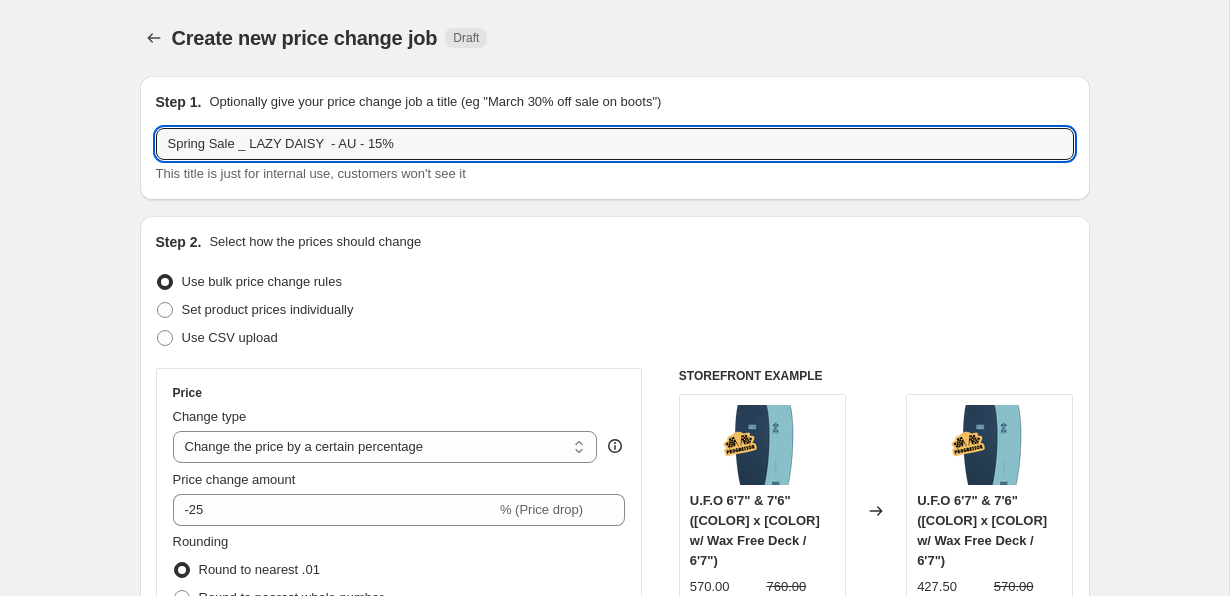type on "Spring Sale _ LAZY DAISY  - AU - 15%" 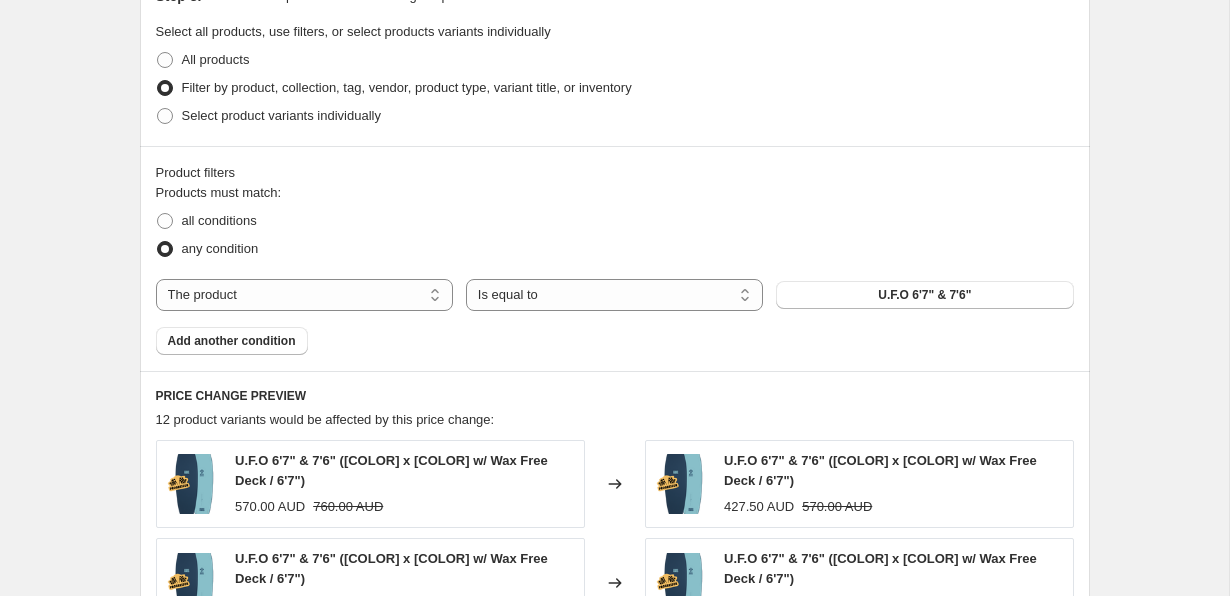 scroll, scrollTop: 984, scrollLeft: 0, axis: vertical 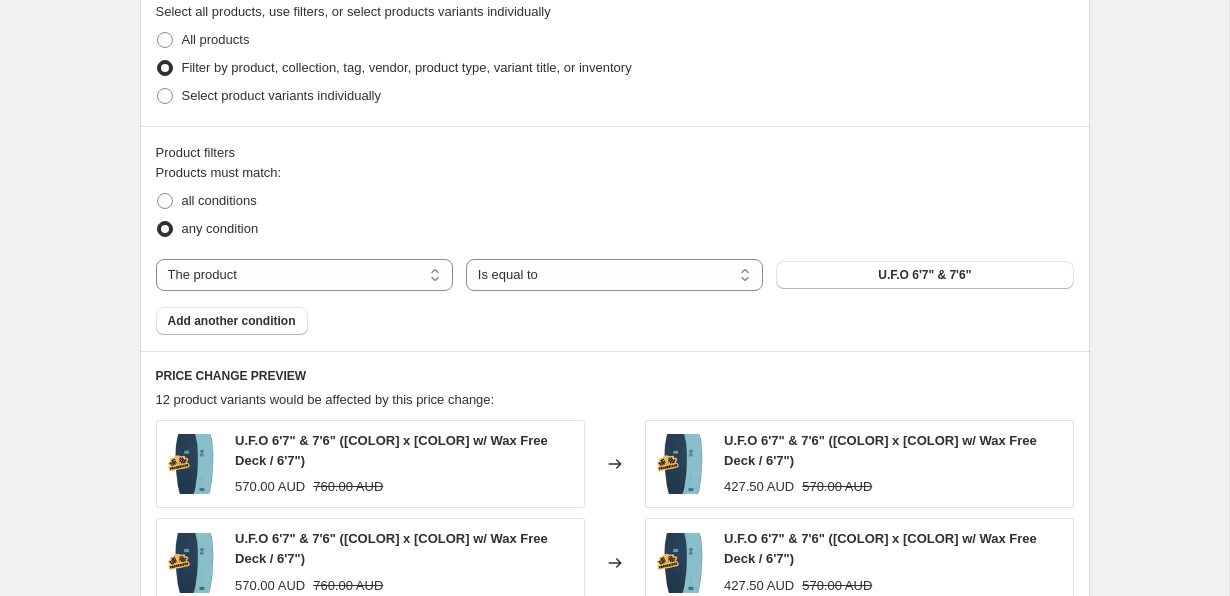 click on "Products must match: all conditions any condition The product The product's collection The product's tag The product's vendor The product's type The product's status The variant's title Inventory quantity The product Is equal to Is not equal to Is equal to U.F.O  6'7" & 7'6" Add another condition" at bounding box center [615, 249] 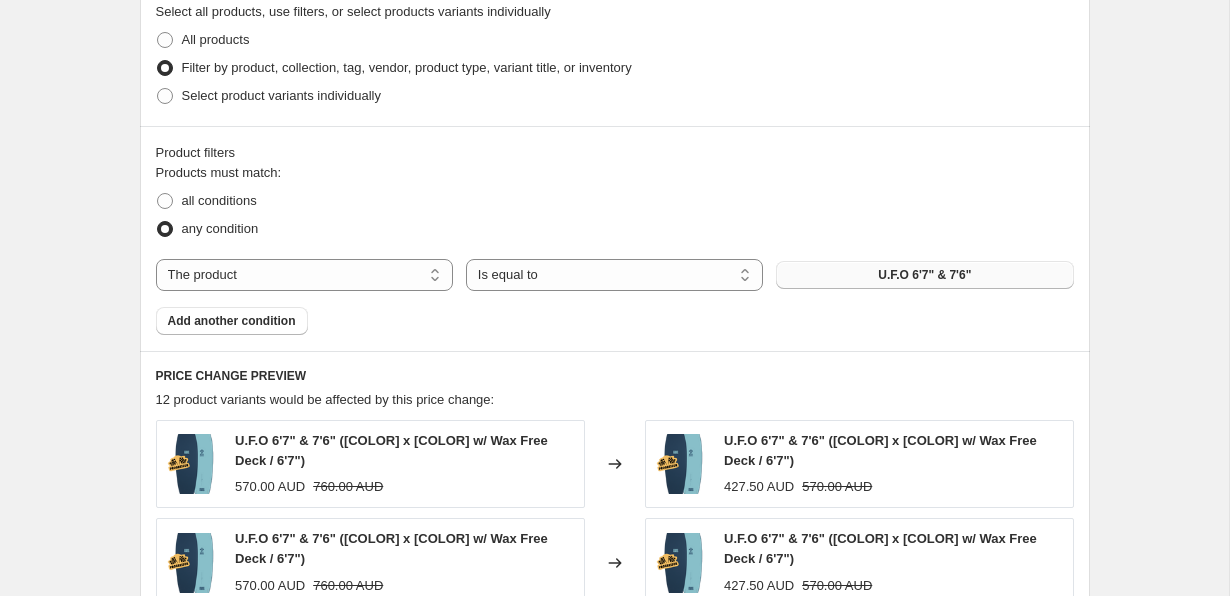 click on "U.F.O  6'7" & 7'6"" at bounding box center (924, 275) 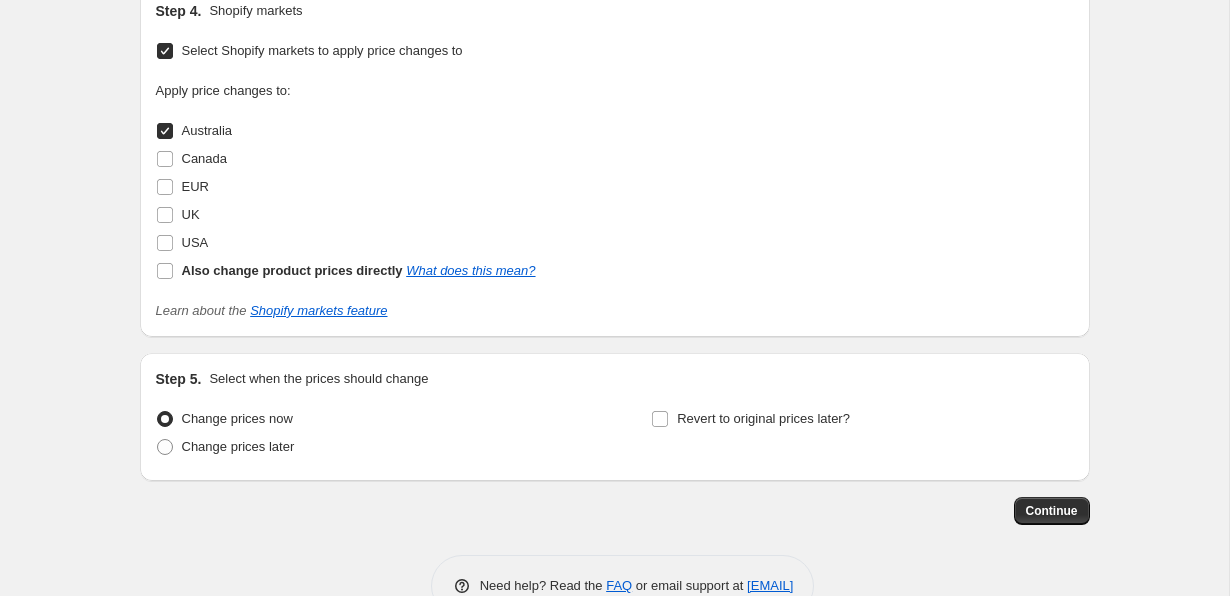 scroll, scrollTop: 1996, scrollLeft: 0, axis: vertical 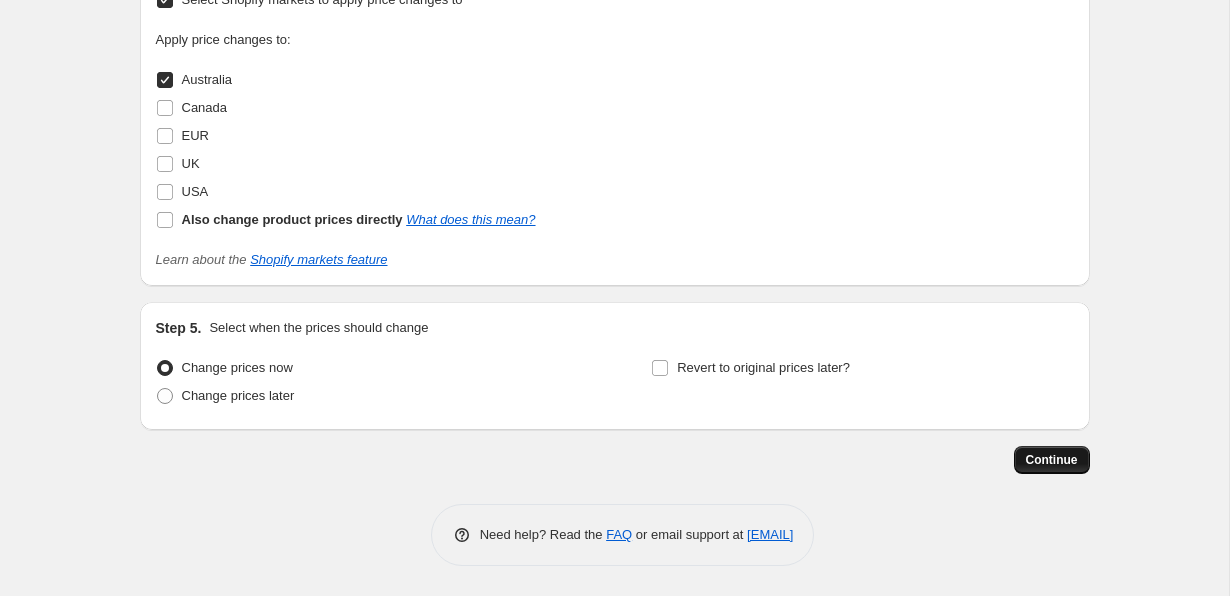 click on "Continue" at bounding box center [1052, 460] 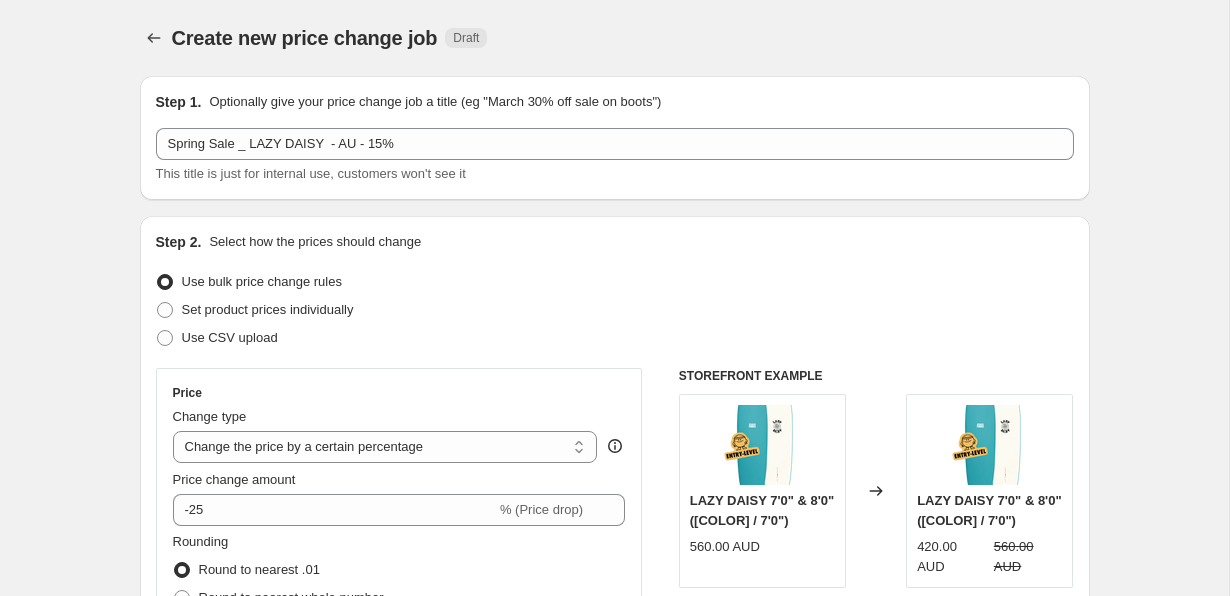 scroll, scrollTop: 1996, scrollLeft: 0, axis: vertical 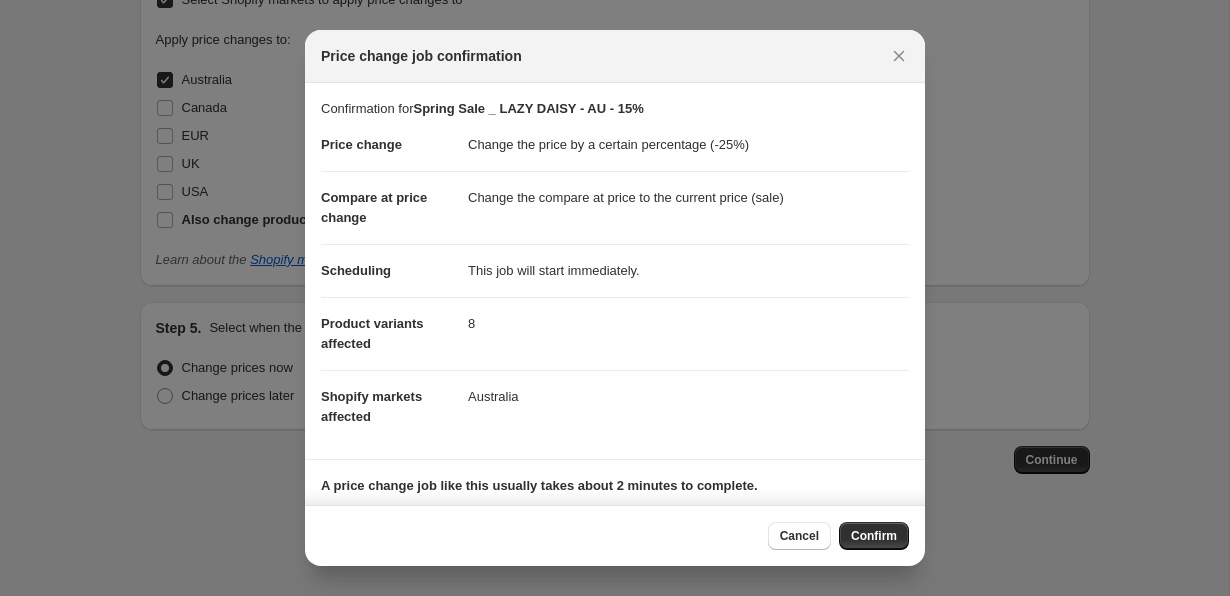 click on "Cancel Confirm" at bounding box center (615, 535) 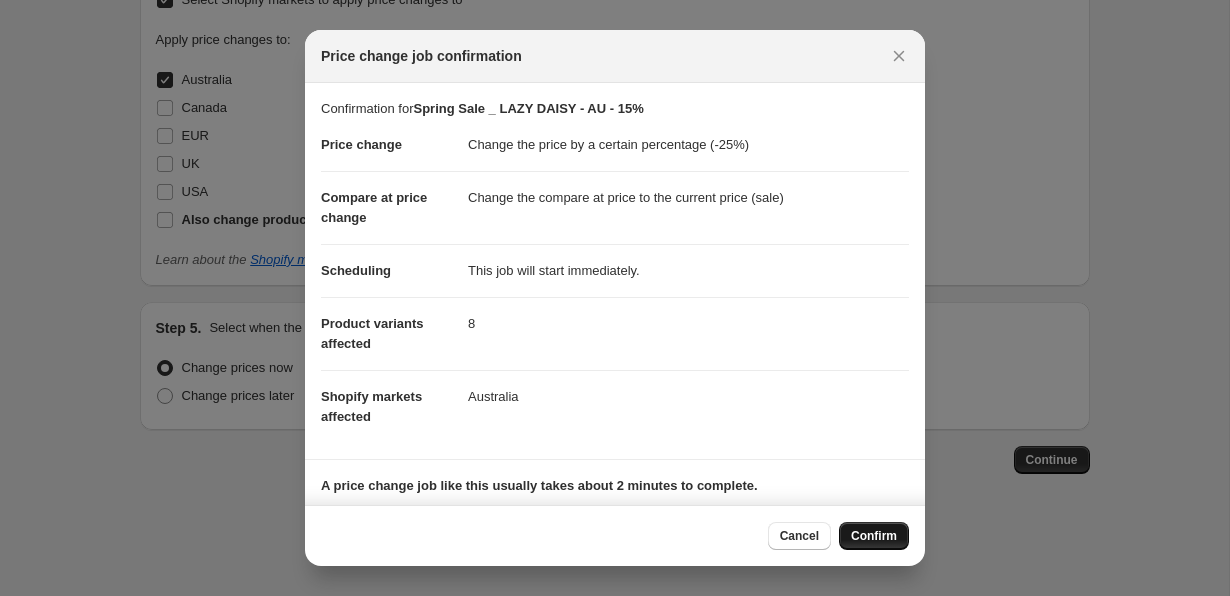 click on "Confirm" at bounding box center (874, 536) 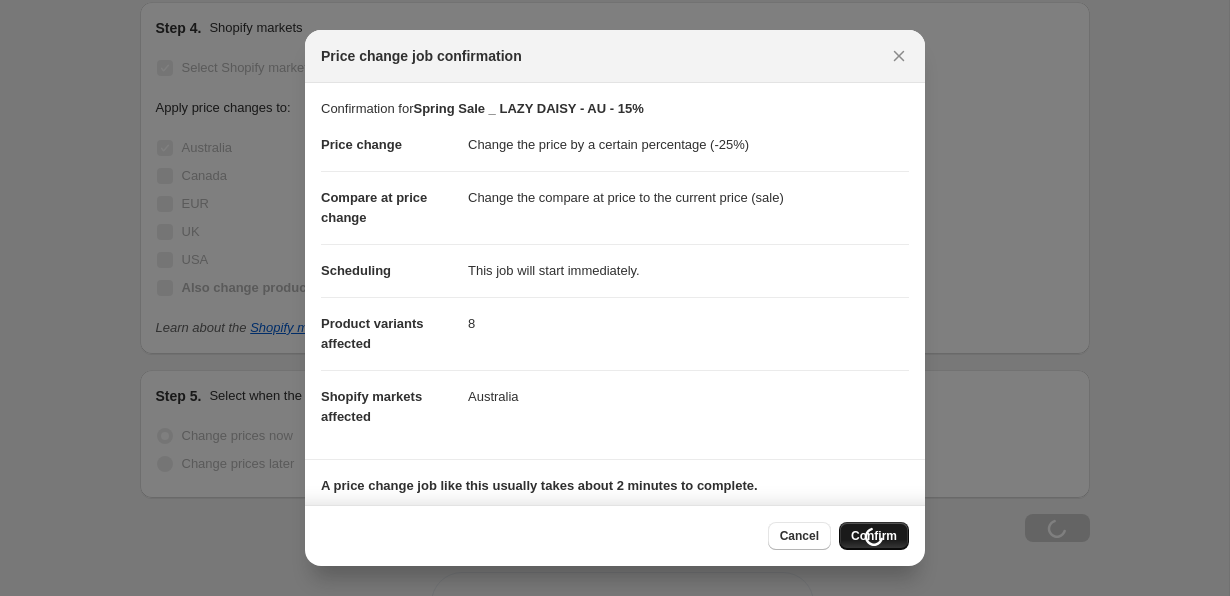 scroll, scrollTop: 2064, scrollLeft: 0, axis: vertical 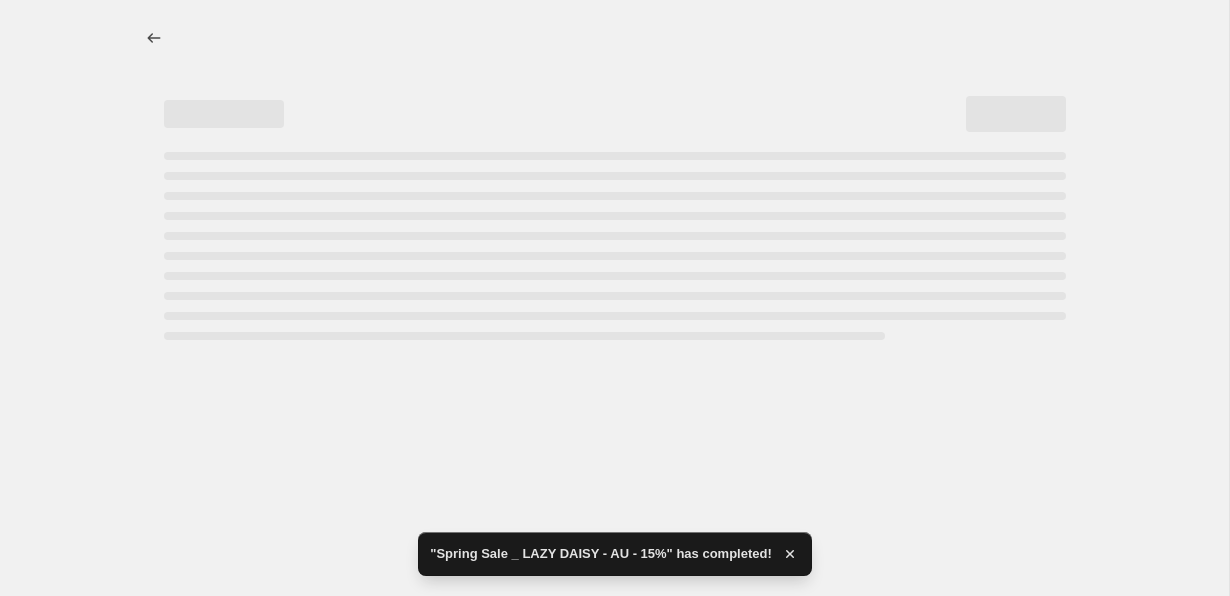 select on "percentage" 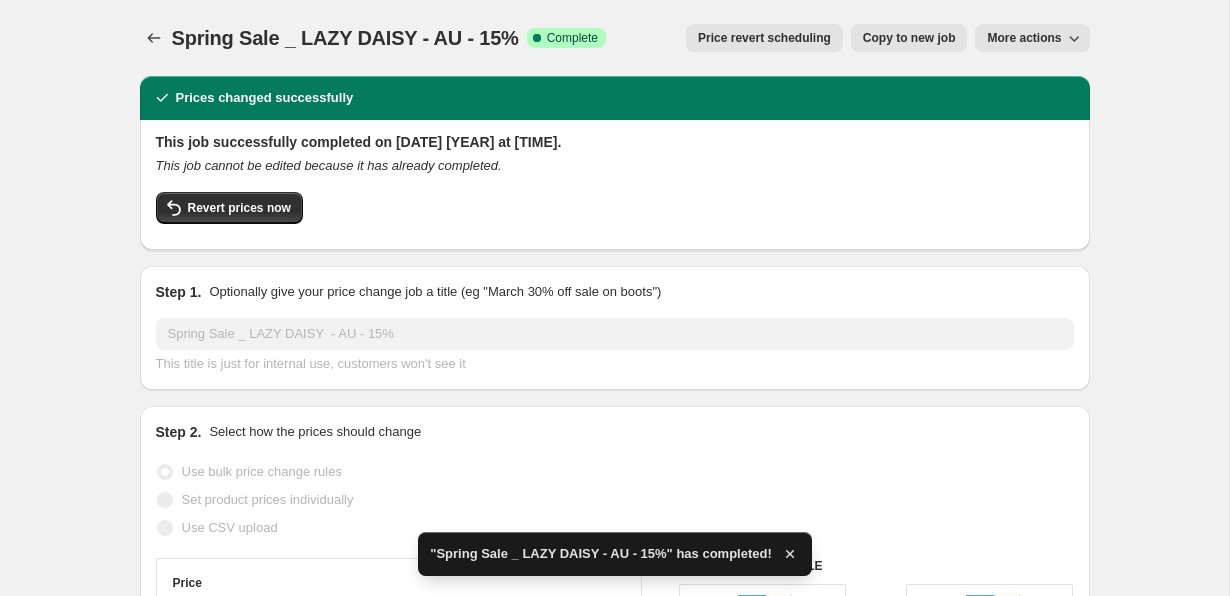 click on "Copy to new job" at bounding box center [909, 38] 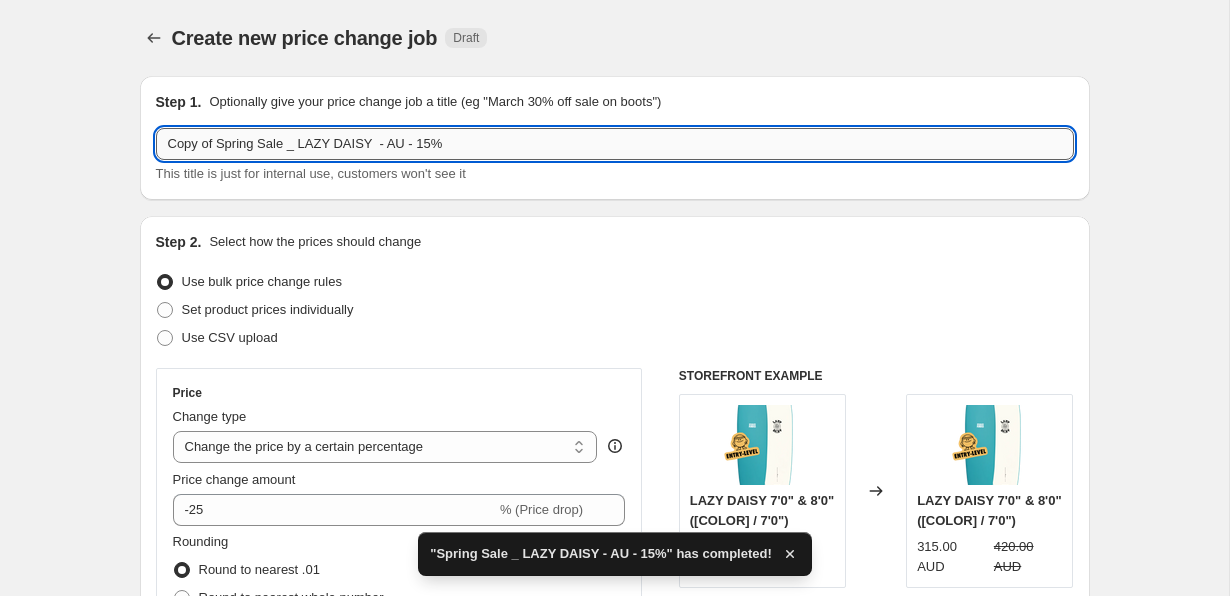 click on "Copy of Spring Sale _ LAZY DAISY  - AU - 15%" at bounding box center (615, 144) 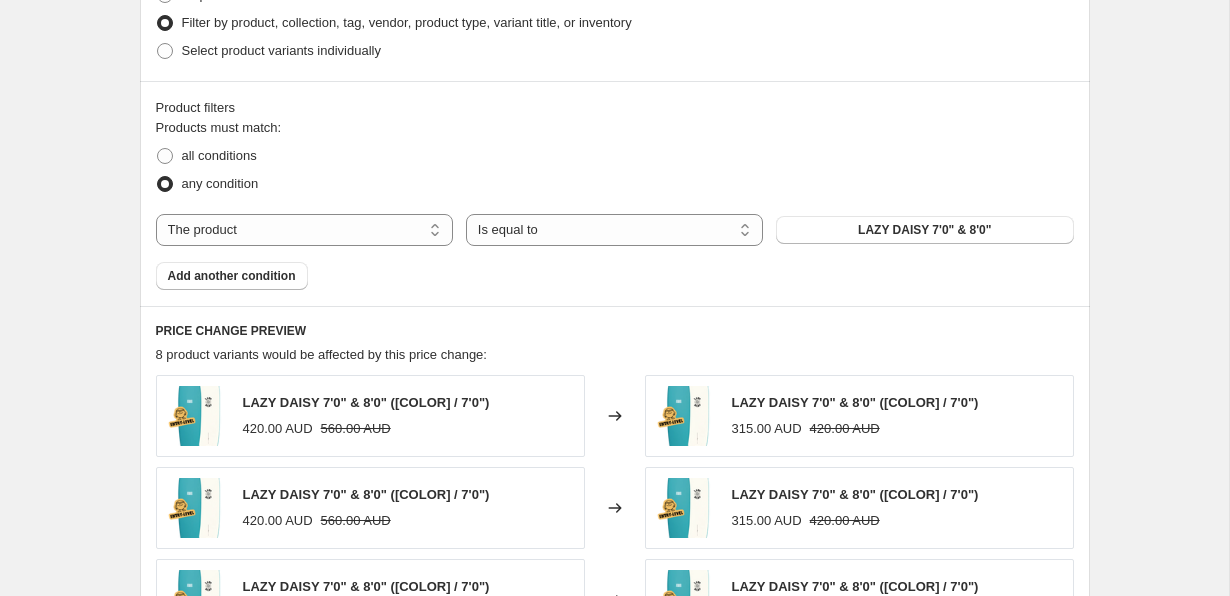scroll, scrollTop: 1041, scrollLeft: 0, axis: vertical 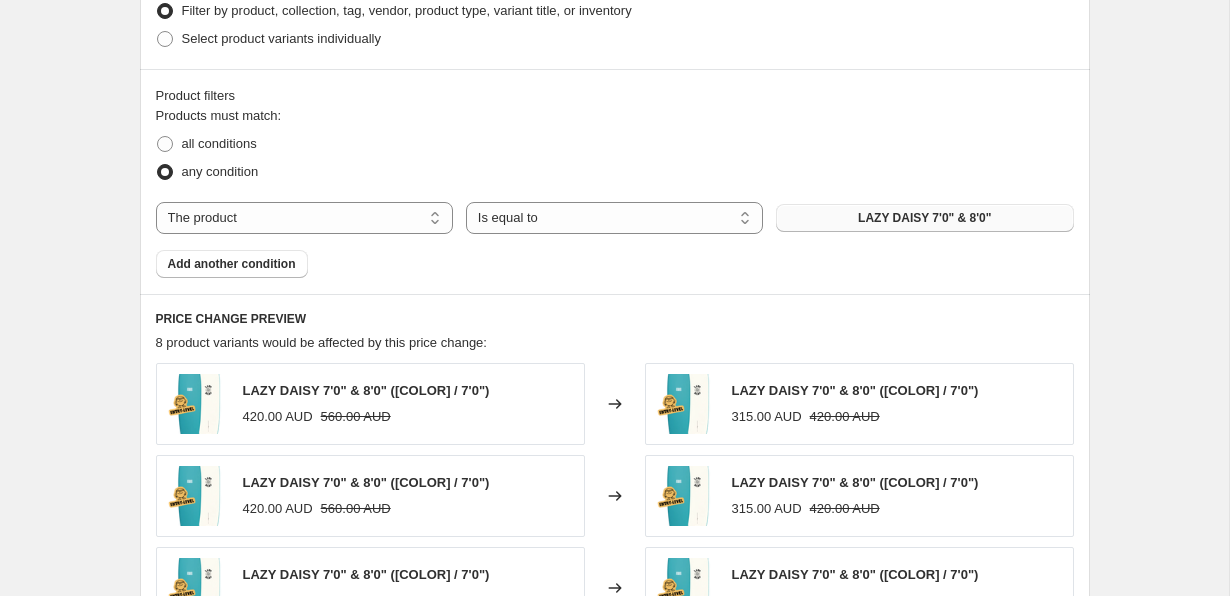 type on "Spring Sale _ LAZY DAISY  - AU - 10%" 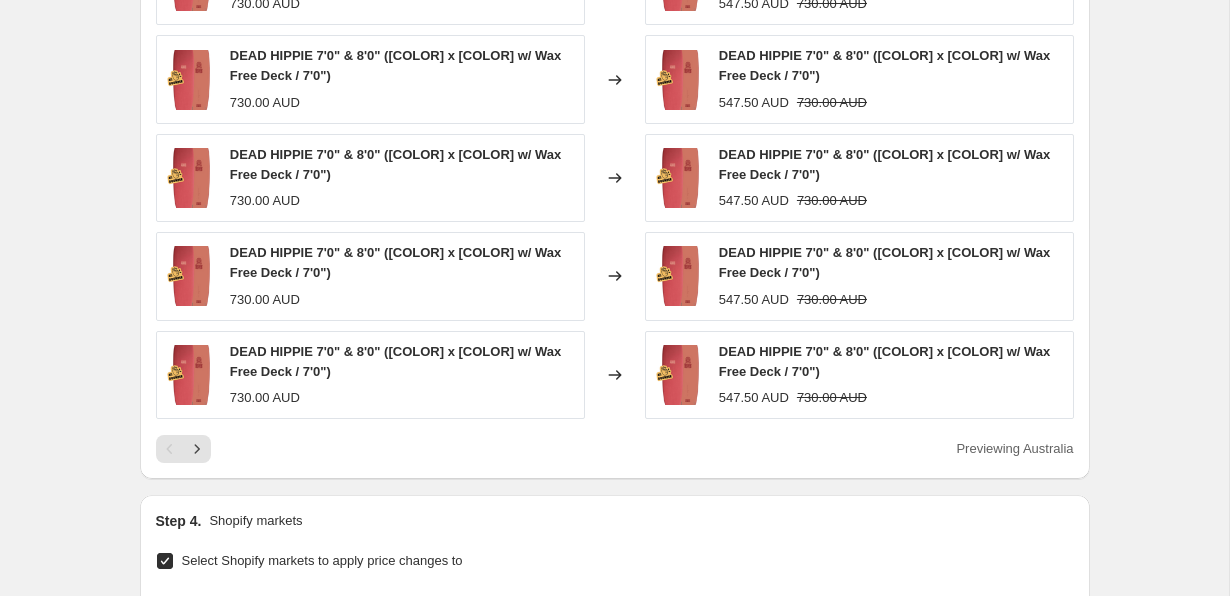 scroll, scrollTop: 2028, scrollLeft: 0, axis: vertical 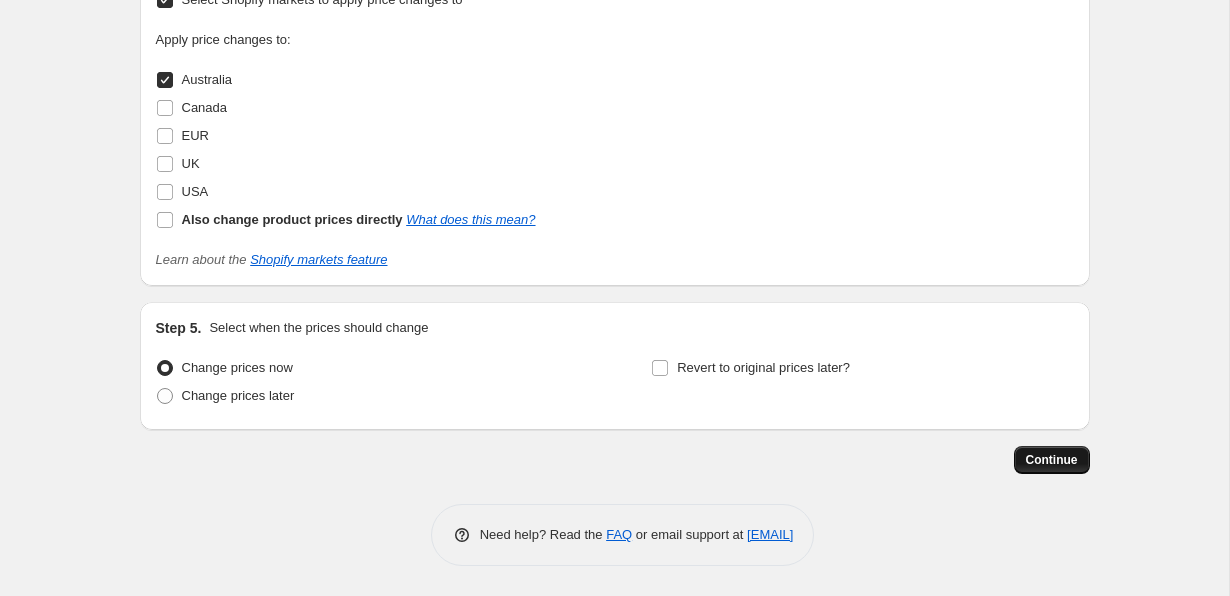 click on "Continue" at bounding box center (1052, 460) 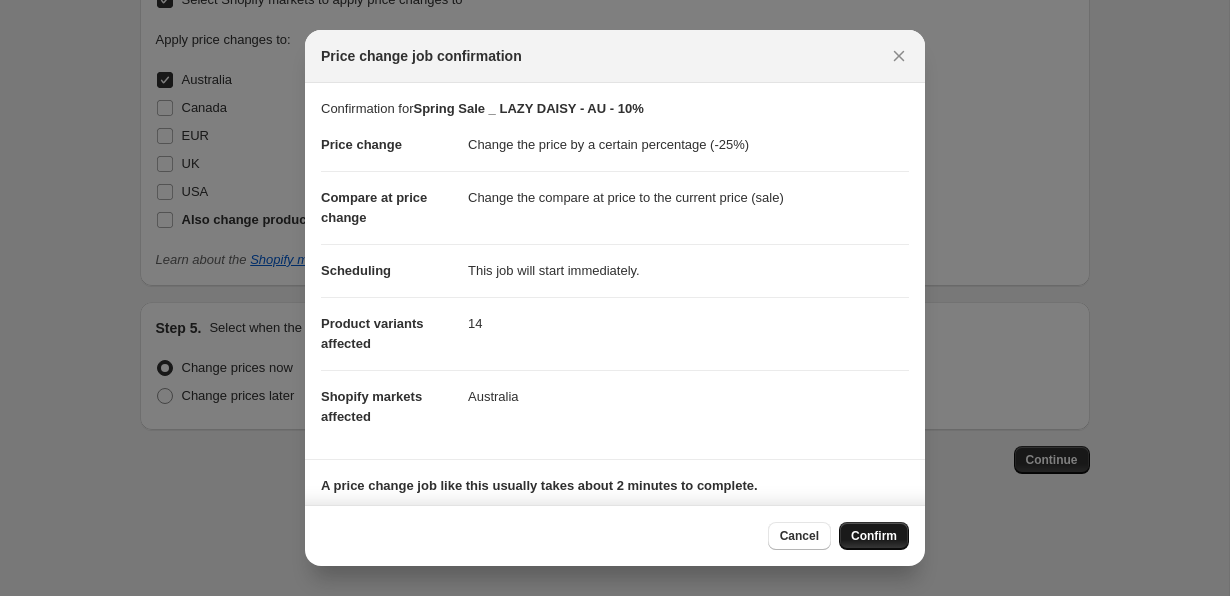click on "Confirm" at bounding box center [874, 536] 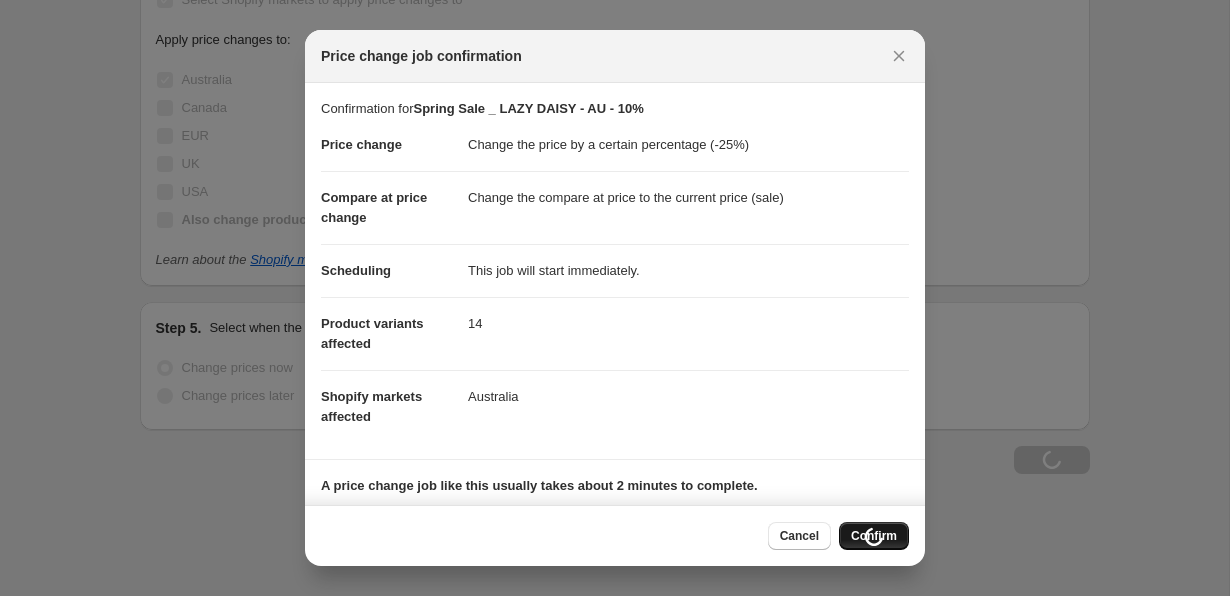 scroll, scrollTop: 2096, scrollLeft: 0, axis: vertical 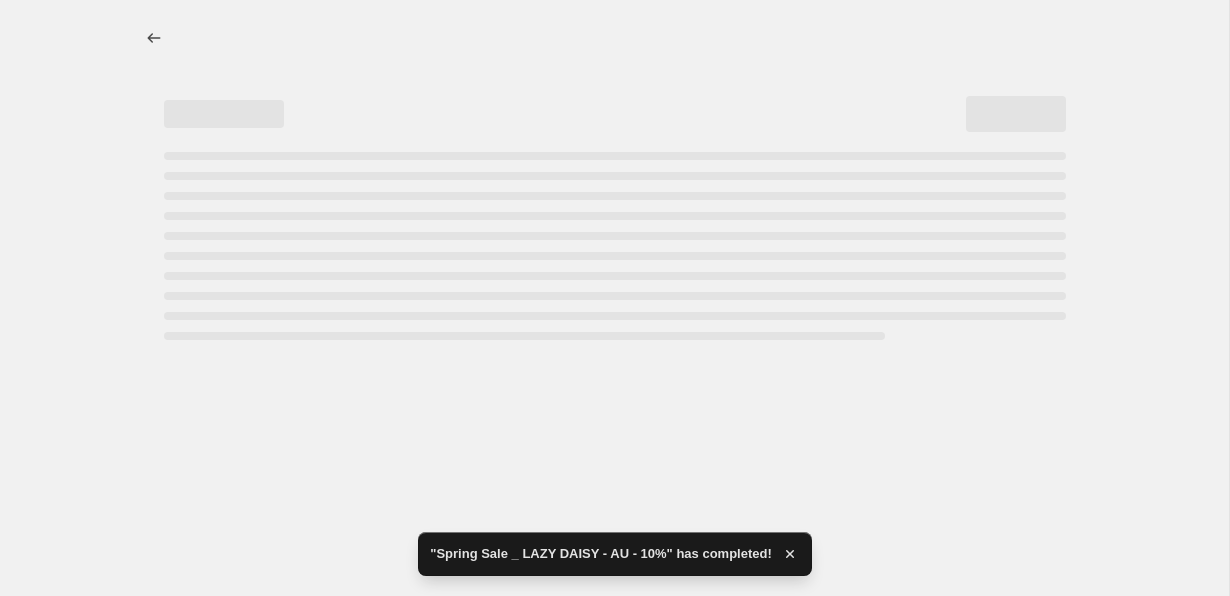 select on "percentage" 